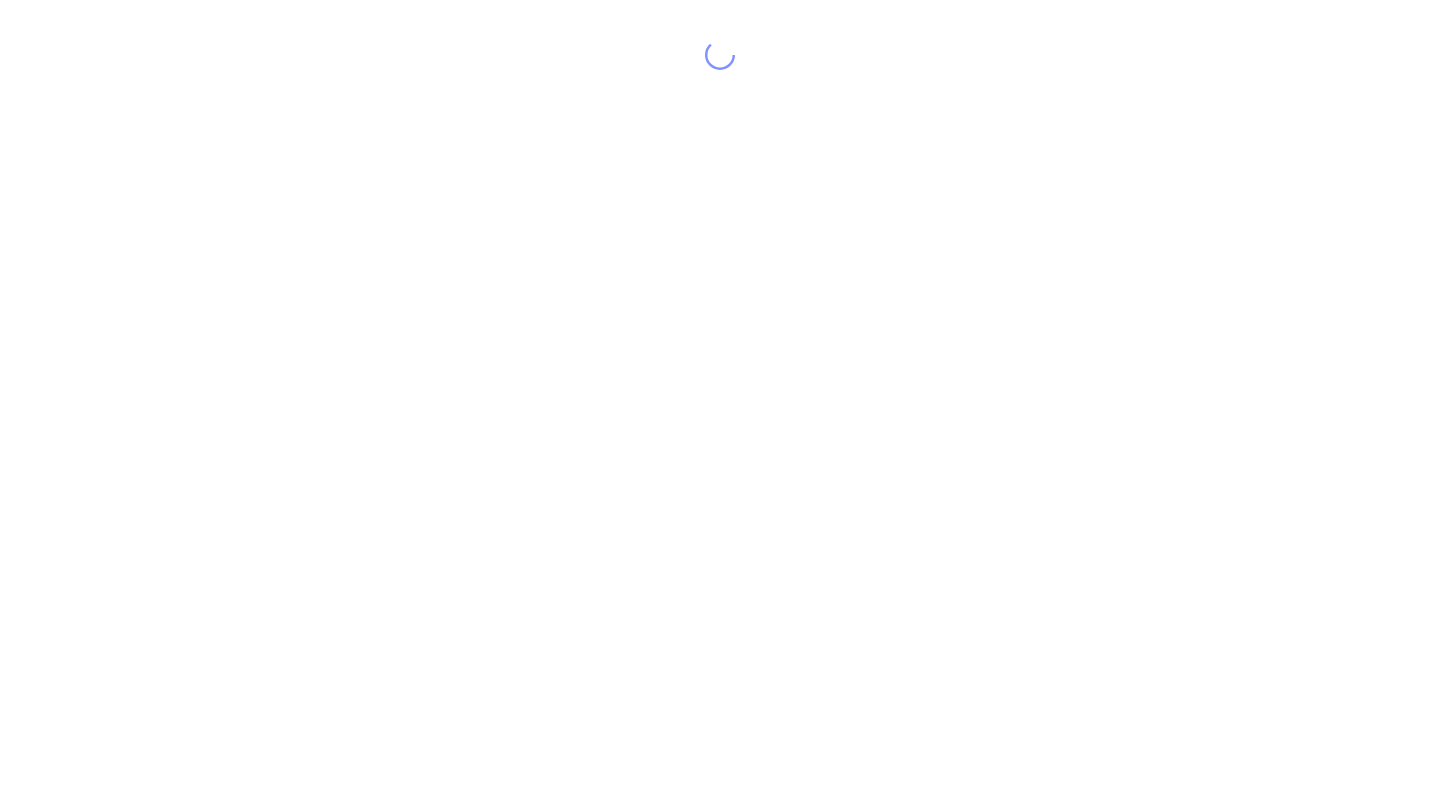 scroll, scrollTop: 0, scrollLeft: 0, axis: both 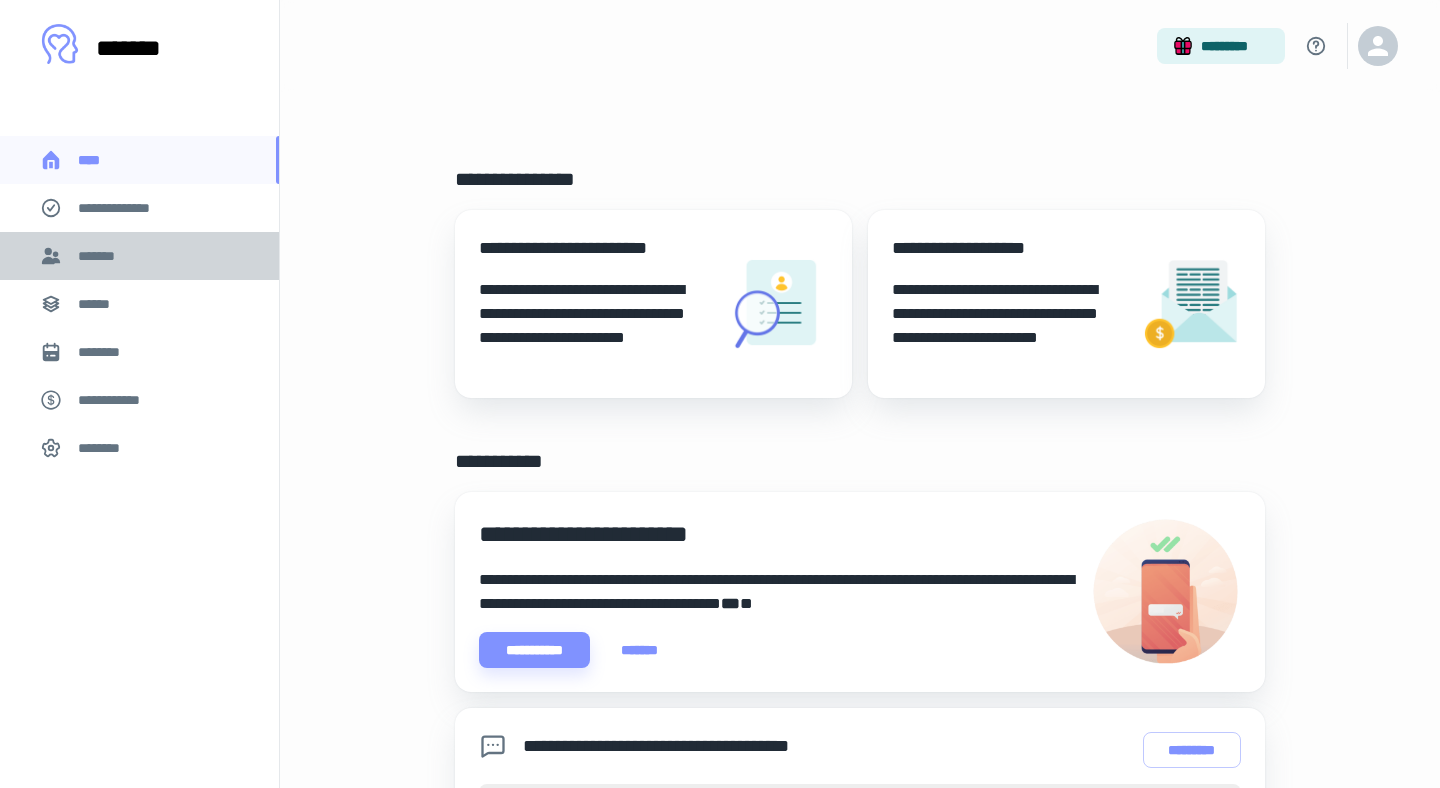 click on "*******" at bounding box center (139, 256) 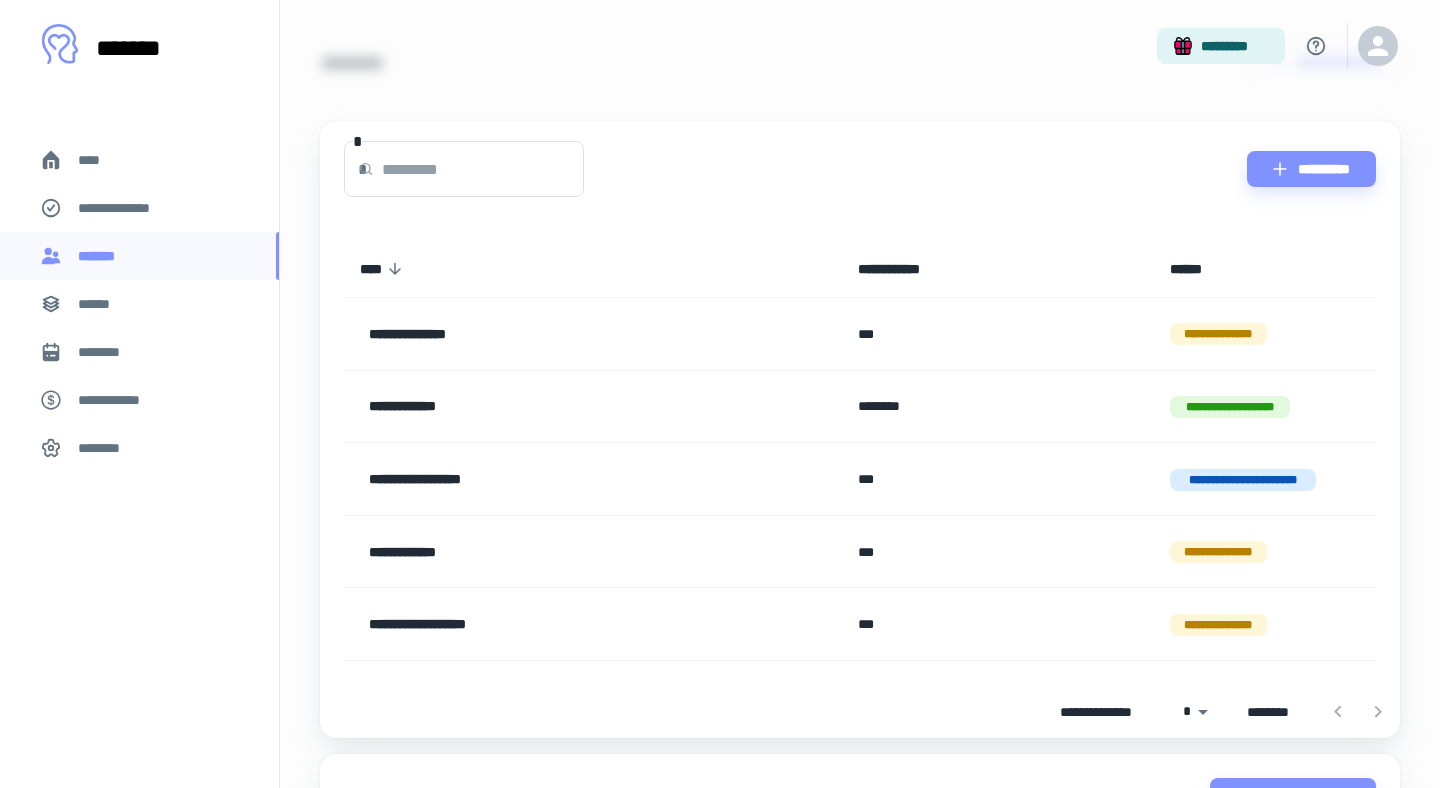 scroll, scrollTop: 93, scrollLeft: 0, axis: vertical 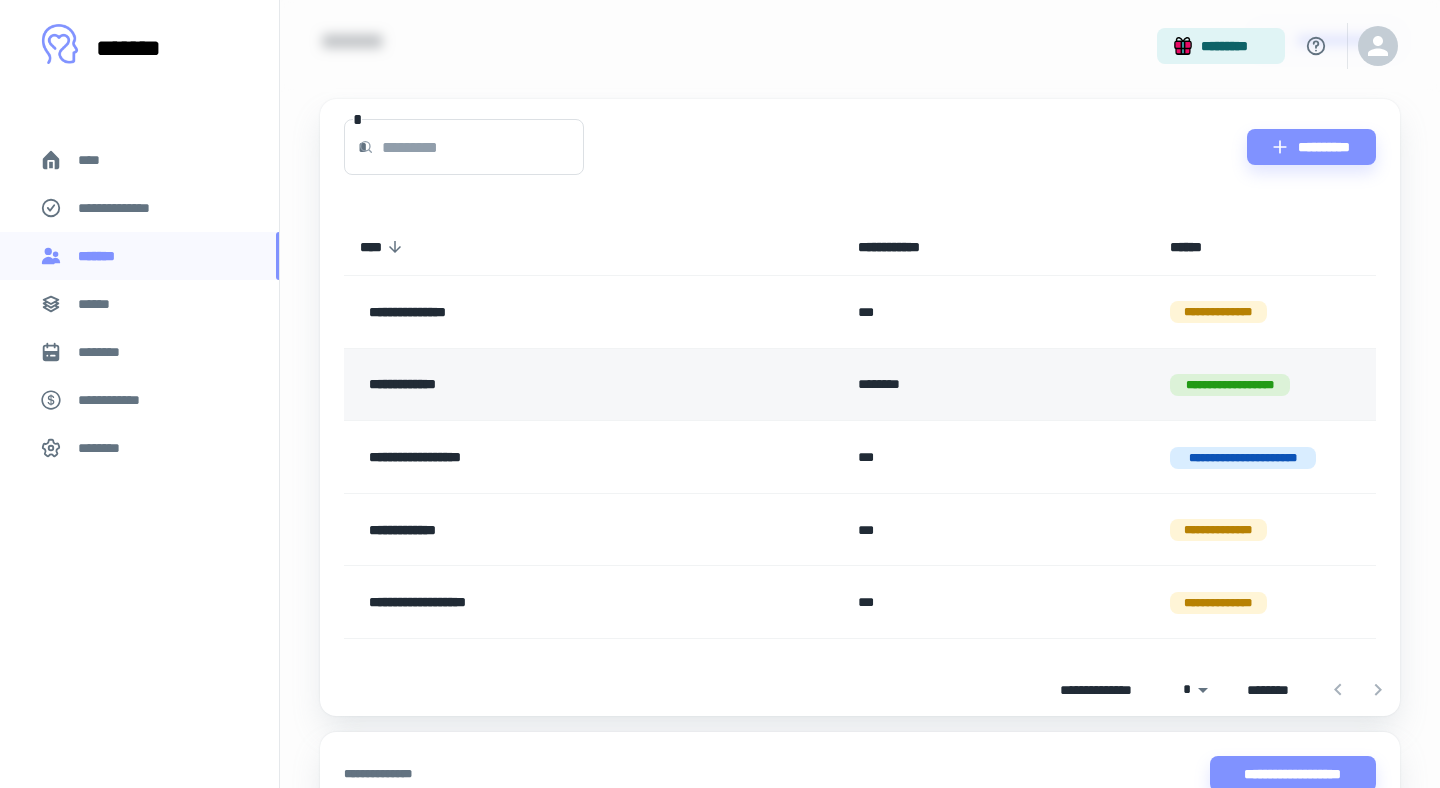 click on "**********" at bounding box center [543, 385] 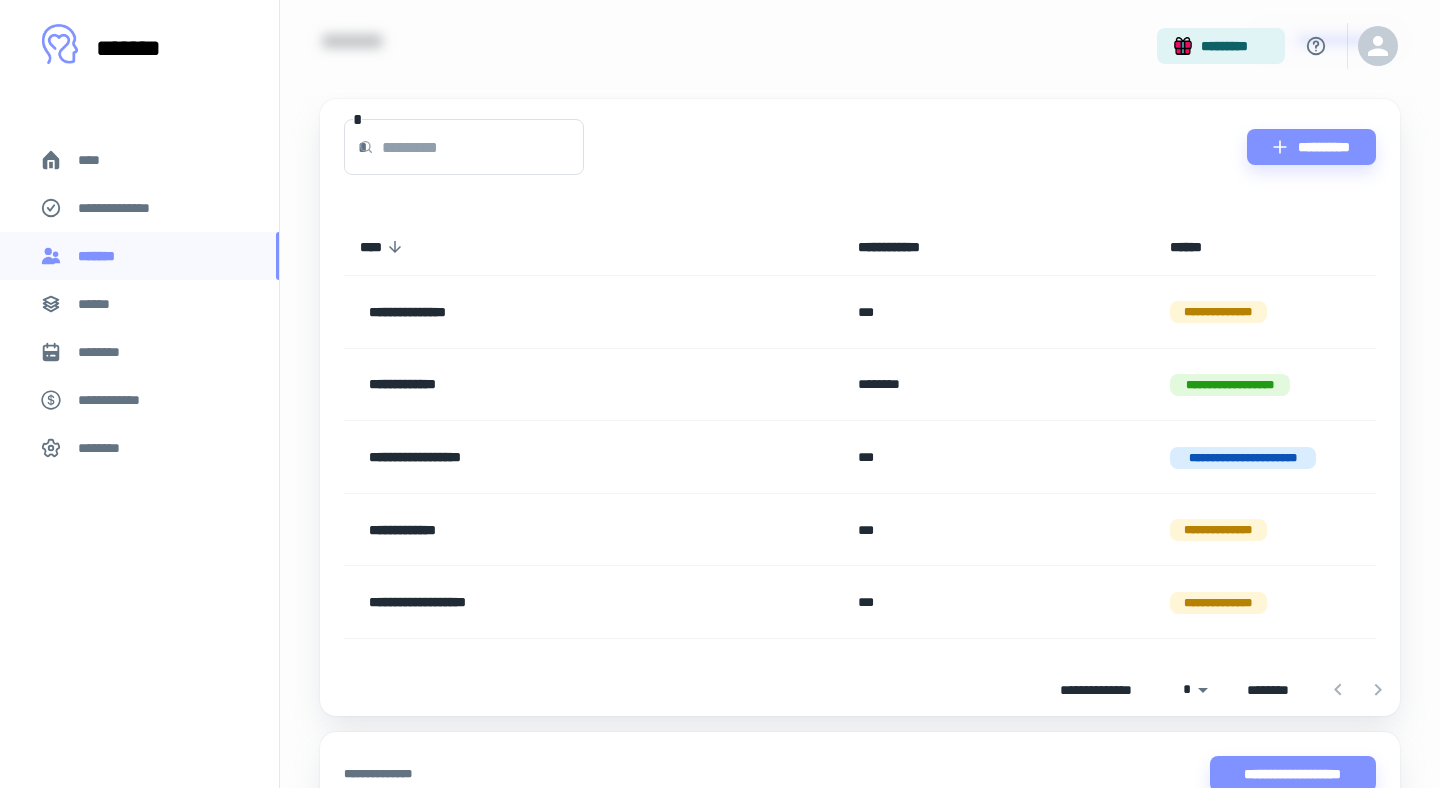 scroll, scrollTop: 0, scrollLeft: 0, axis: both 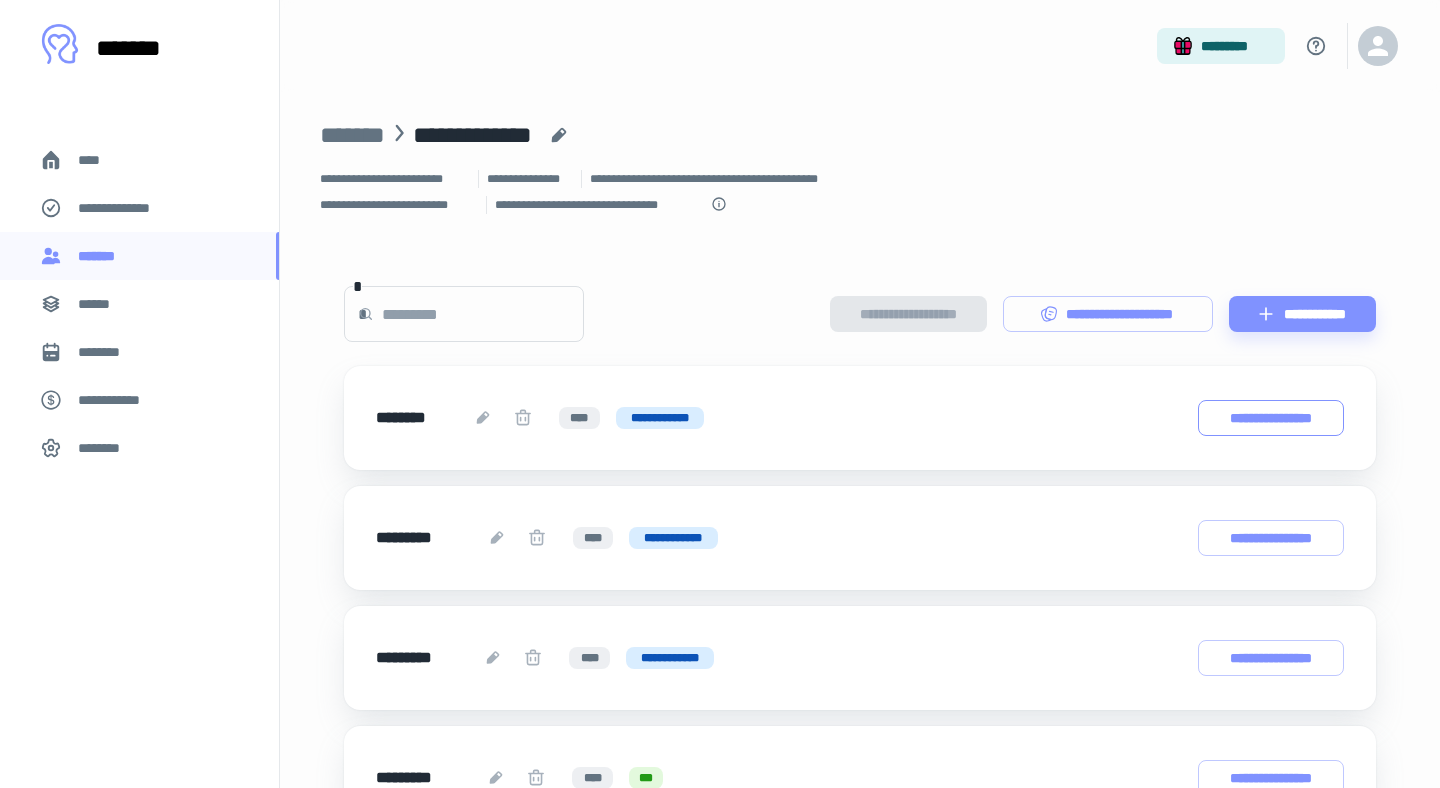 click on "**********" at bounding box center [1271, 418] 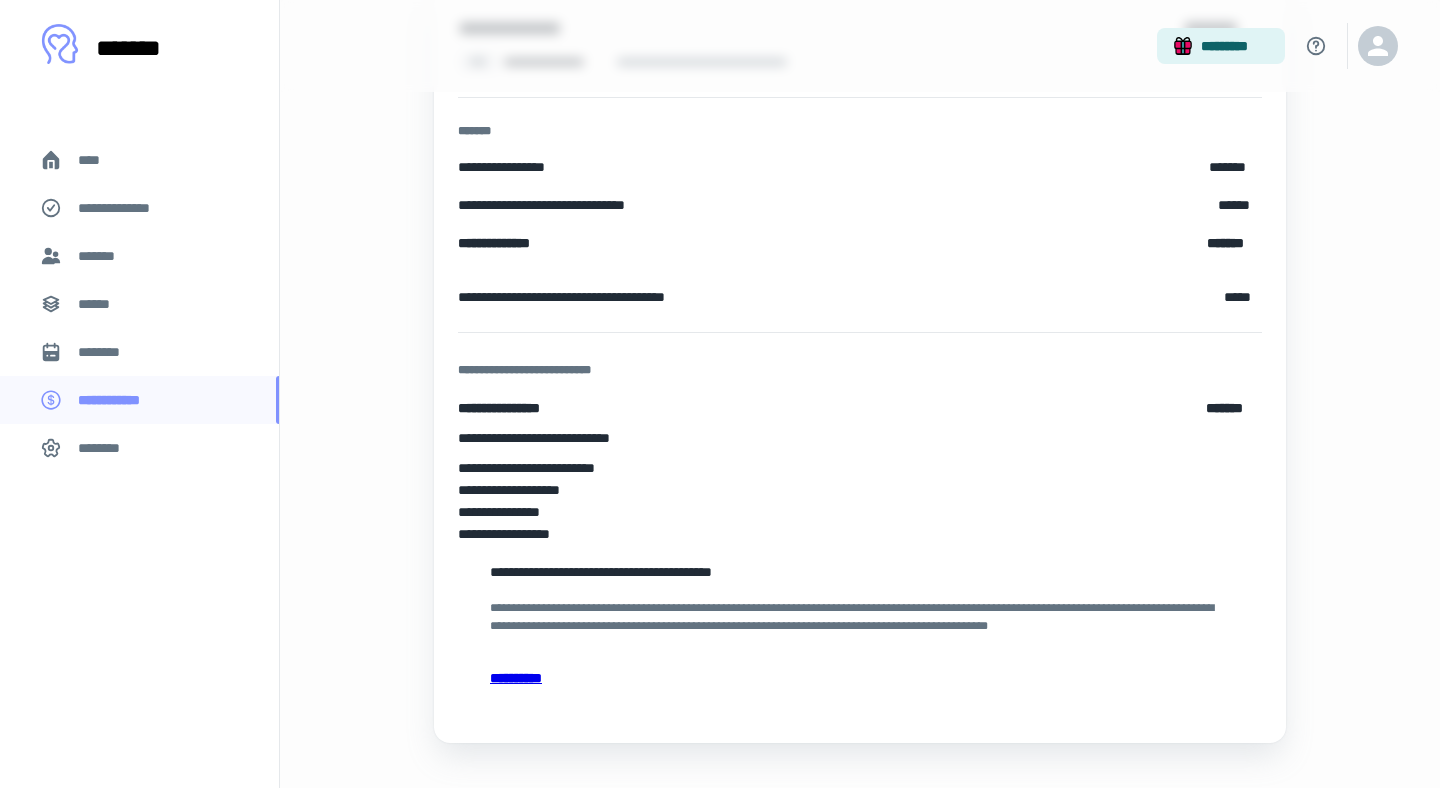 scroll, scrollTop: 0, scrollLeft: 0, axis: both 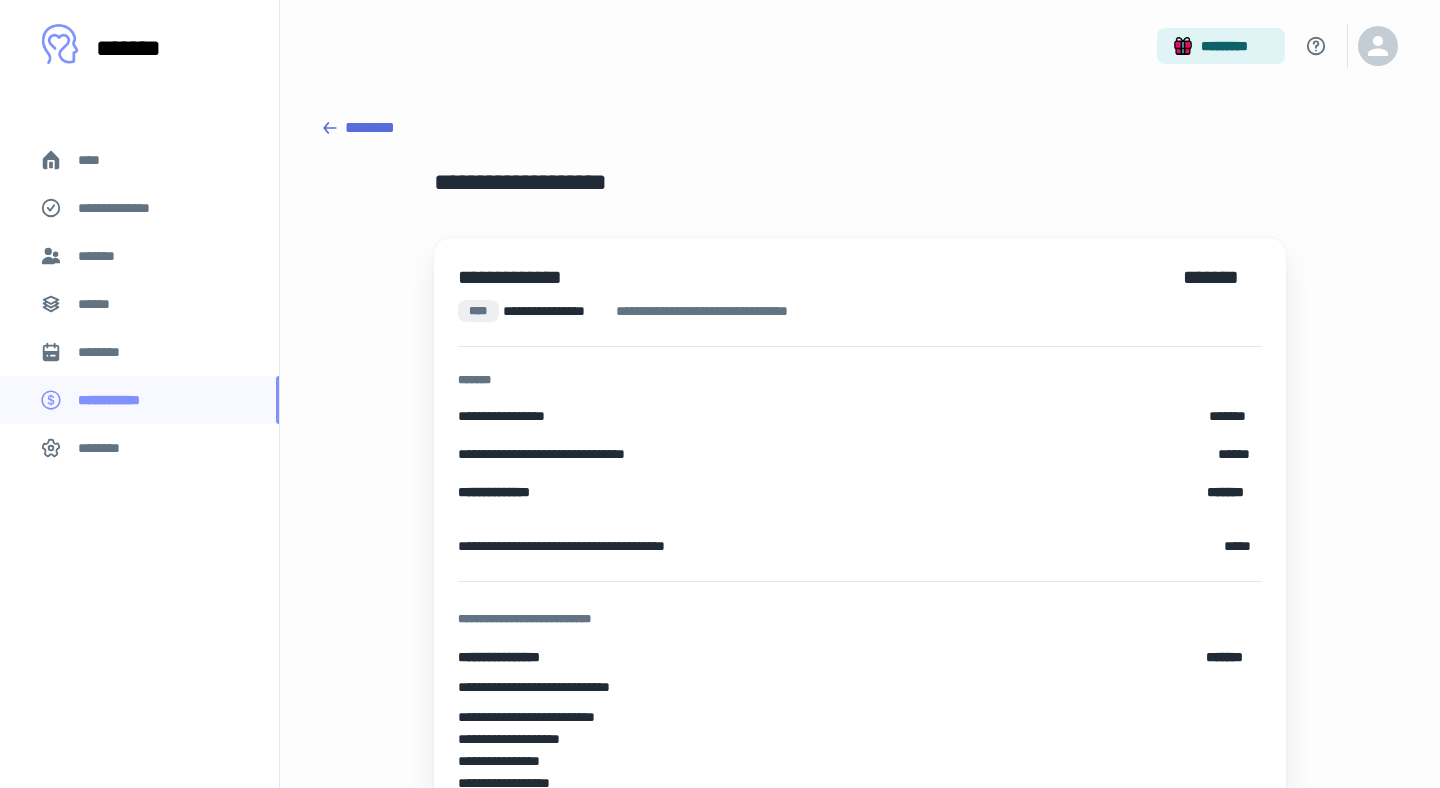 click on "****" at bounding box center (139, 160) 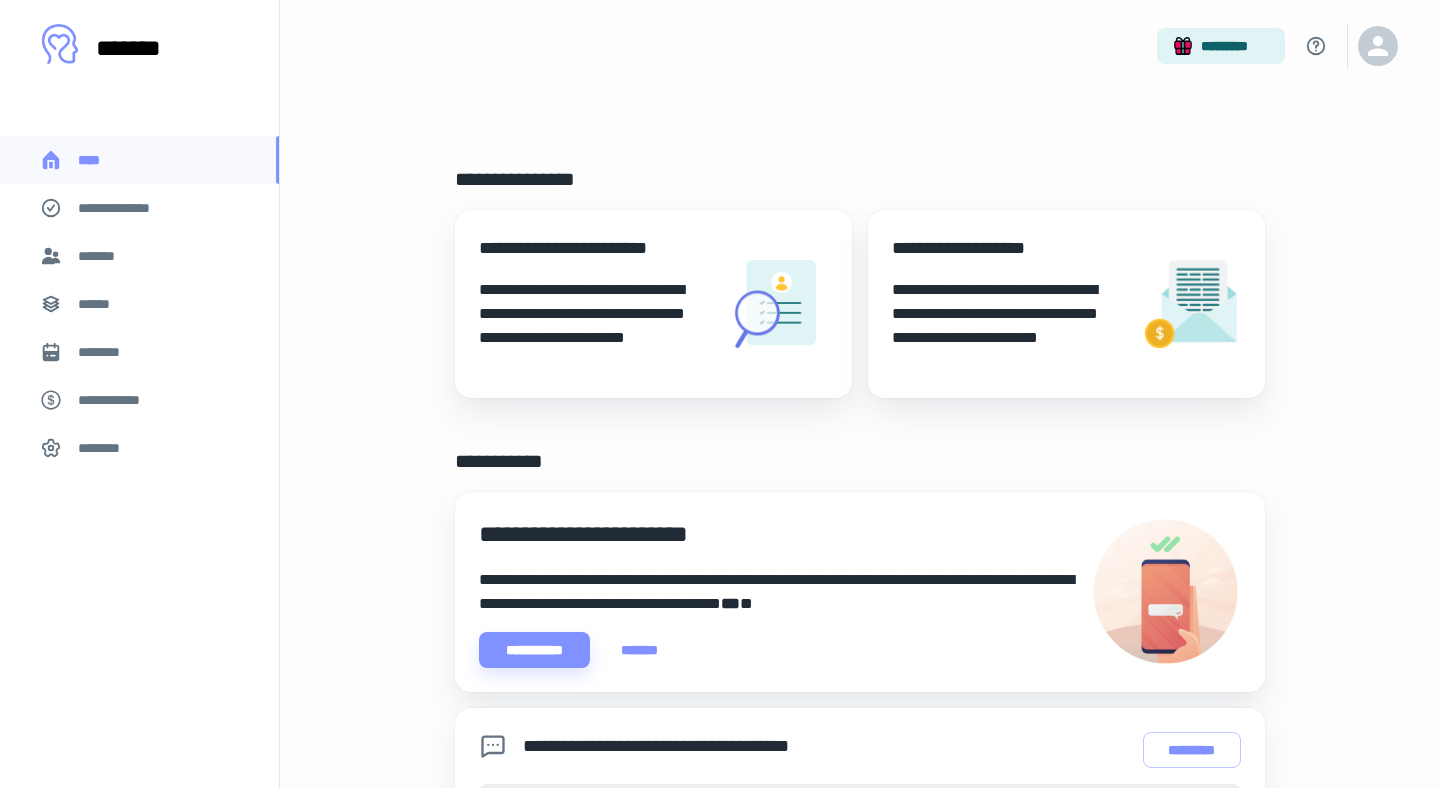 click on "*******" at bounding box center [139, 256] 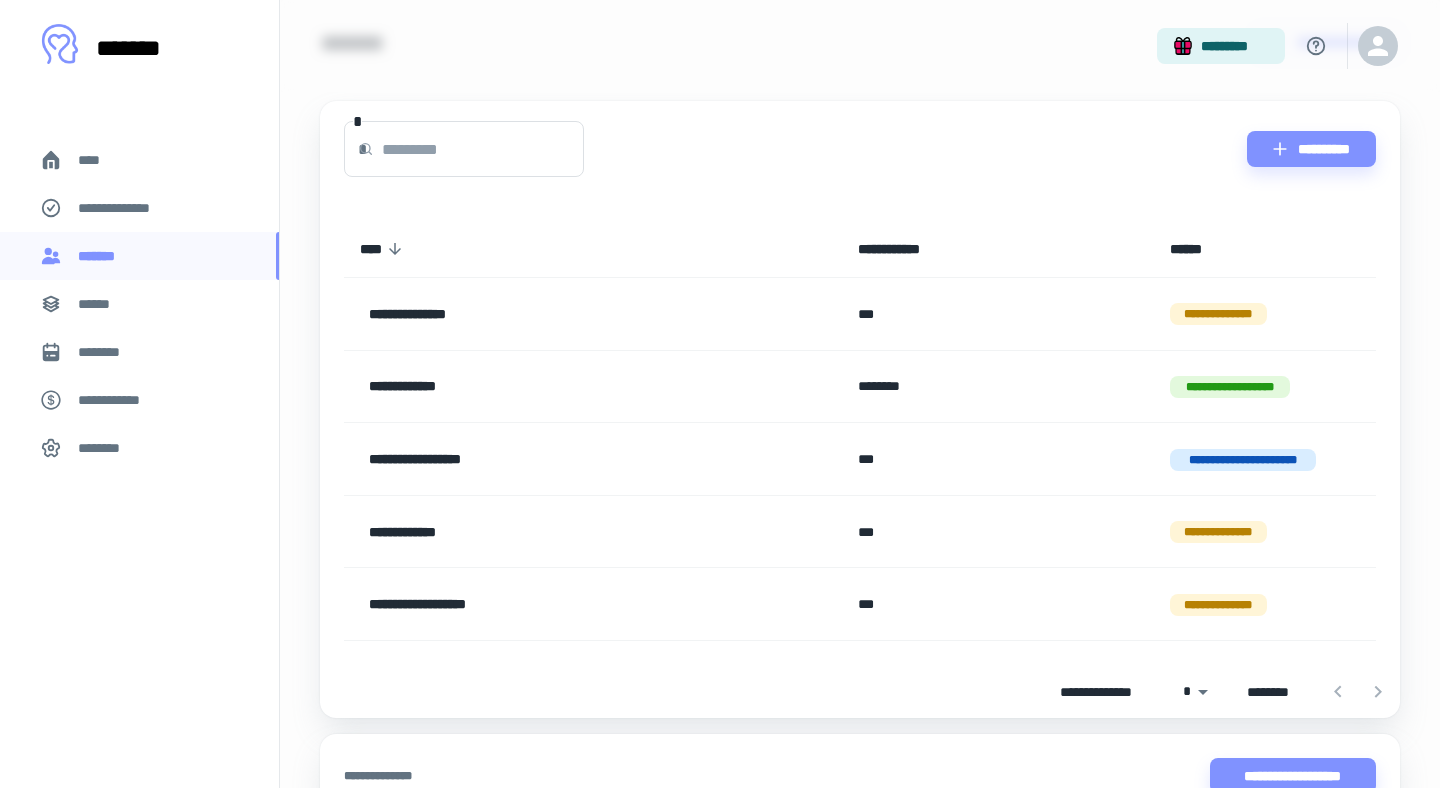 scroll, scrollTop: 105, scrollLeft: 0, axis: vertical 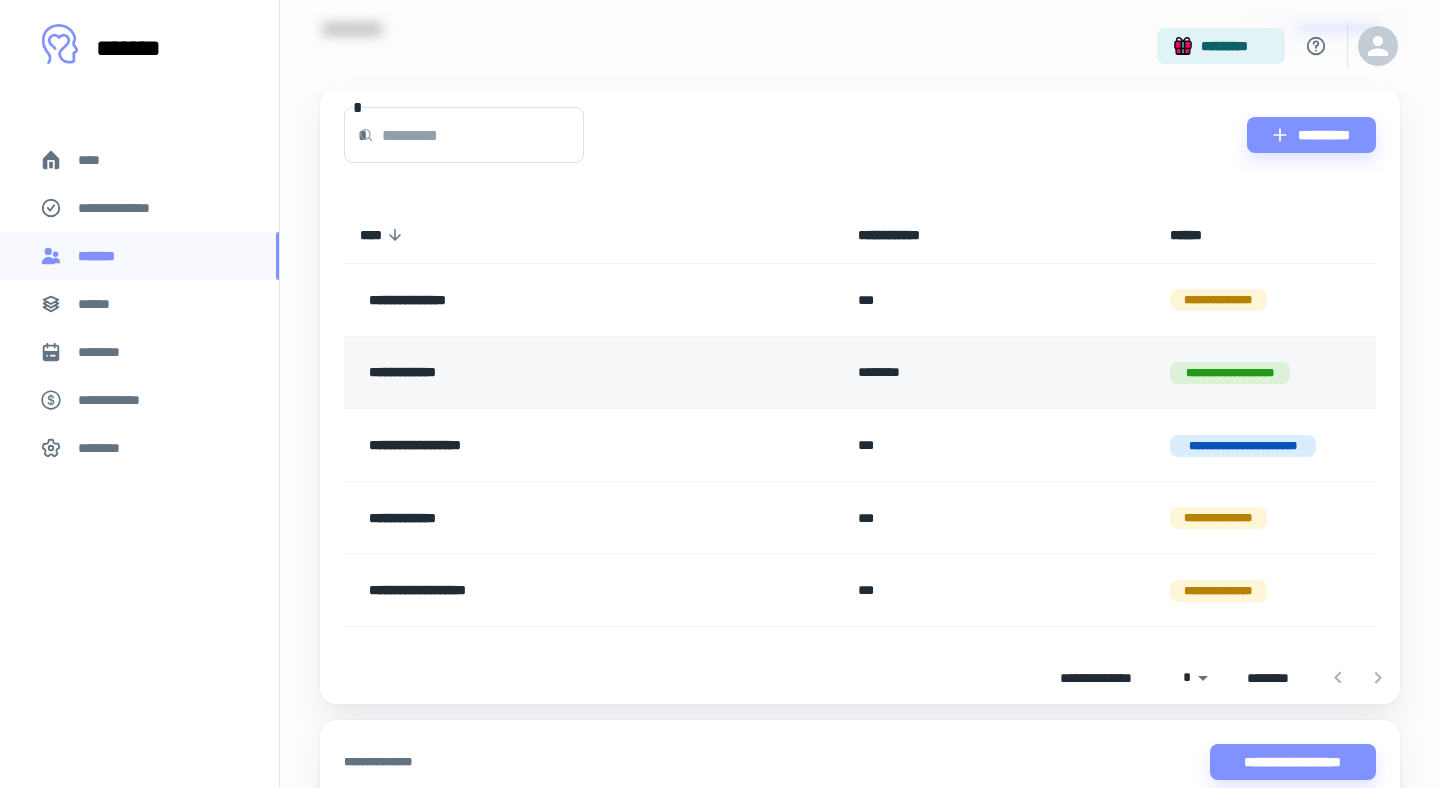 click on "**********" at bounding box center [543, 373] 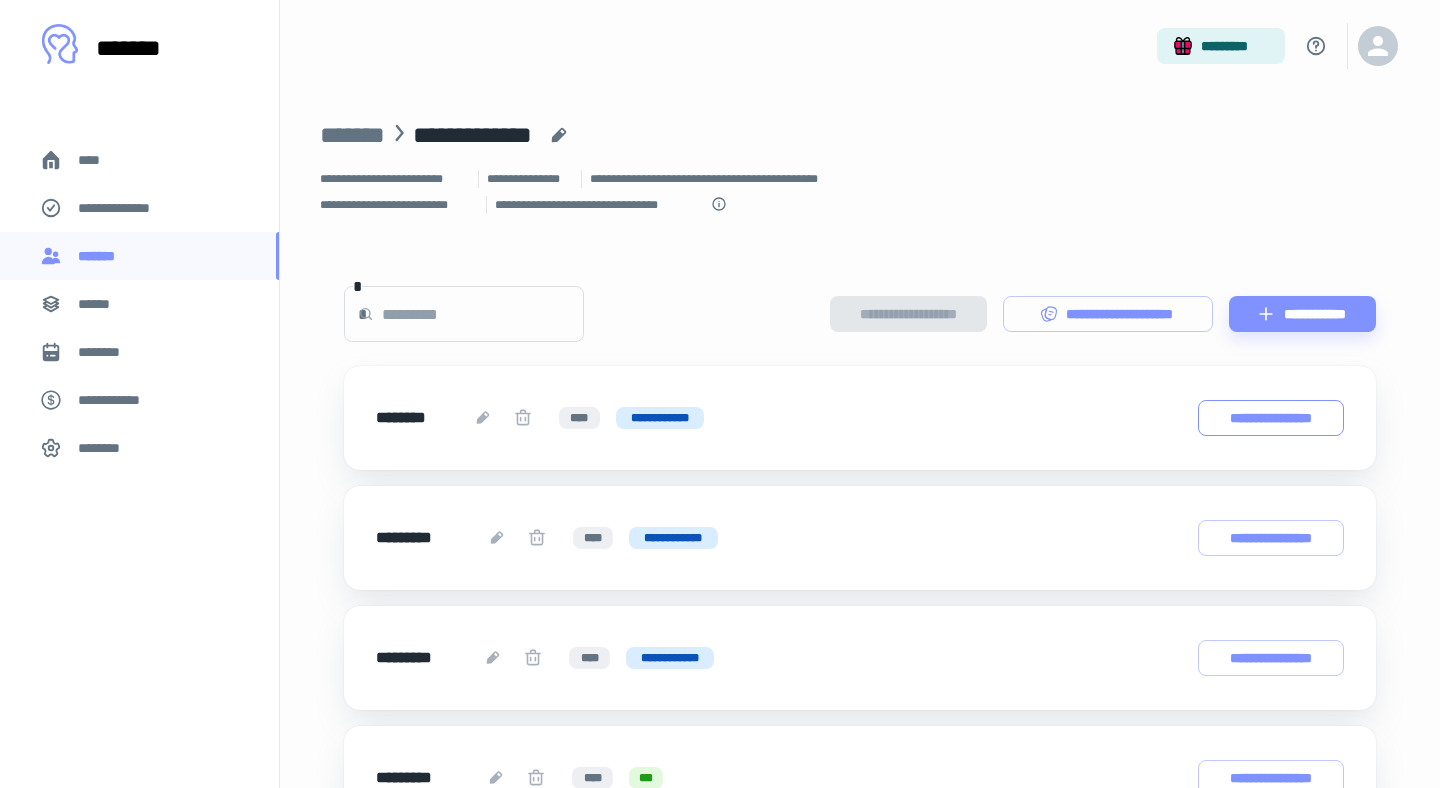 click on "**********" at bounding box center (1271, 418) 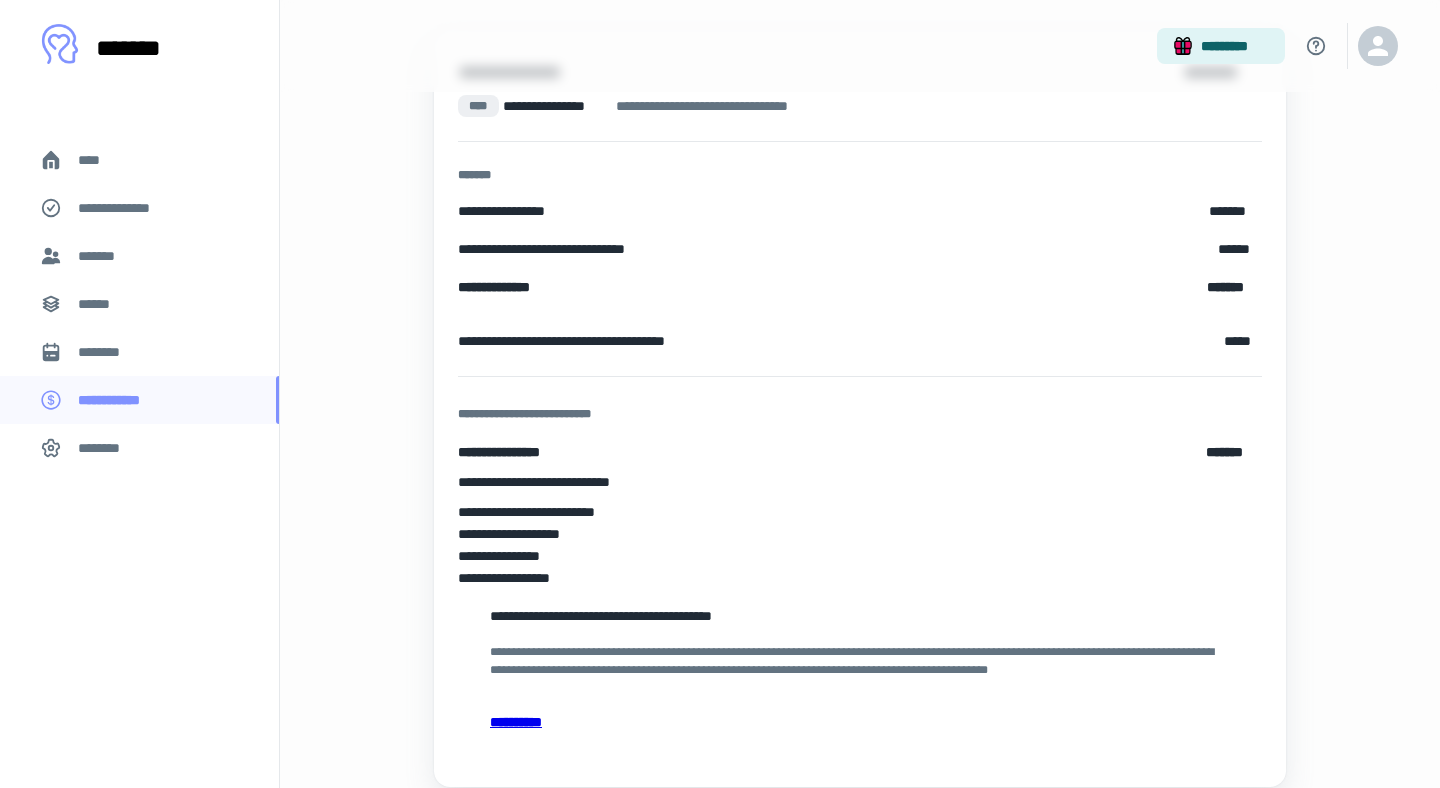 scroll, scrollTop: 215, scrollLeft: 0, axis: vertical 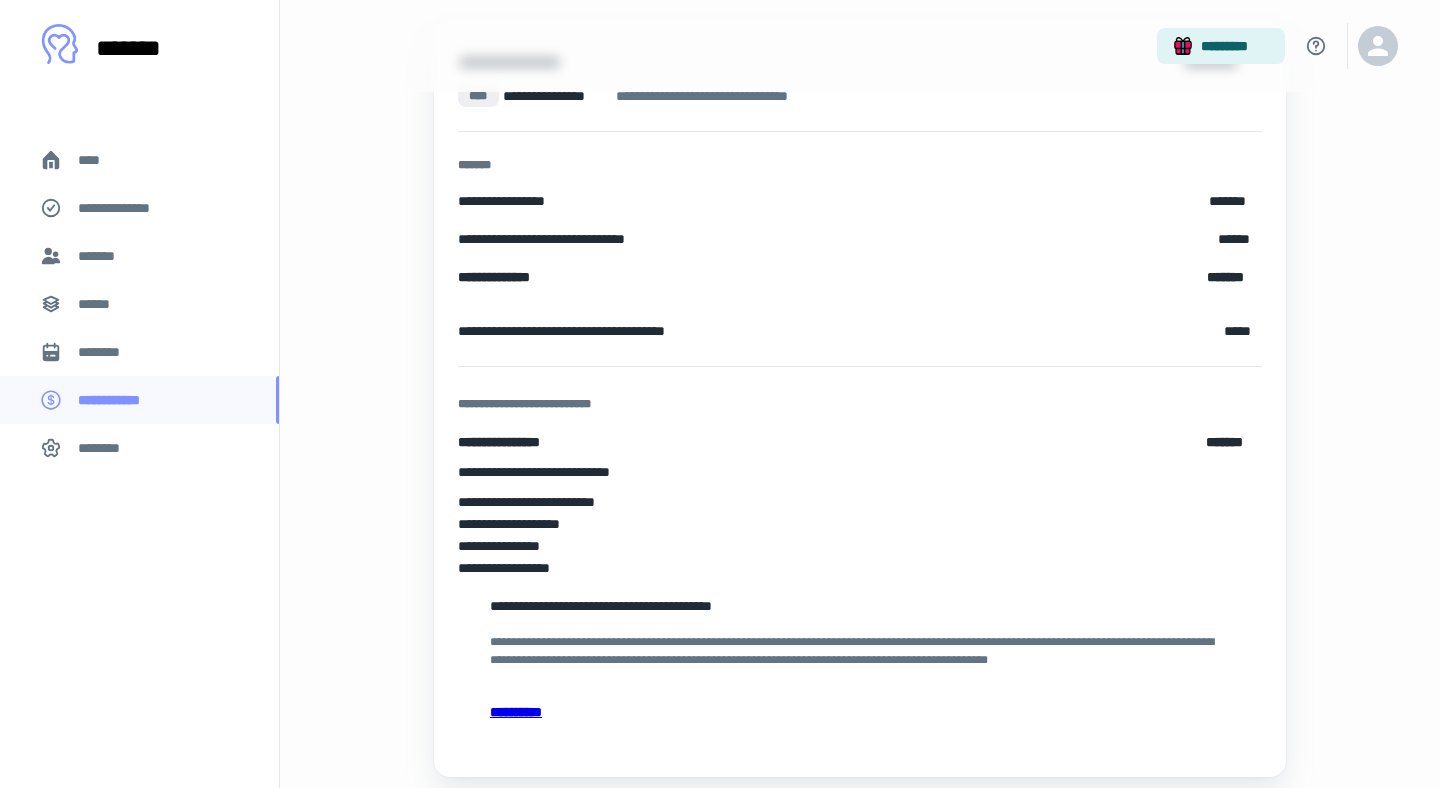 click on "****" at bounding box center [139, 160] 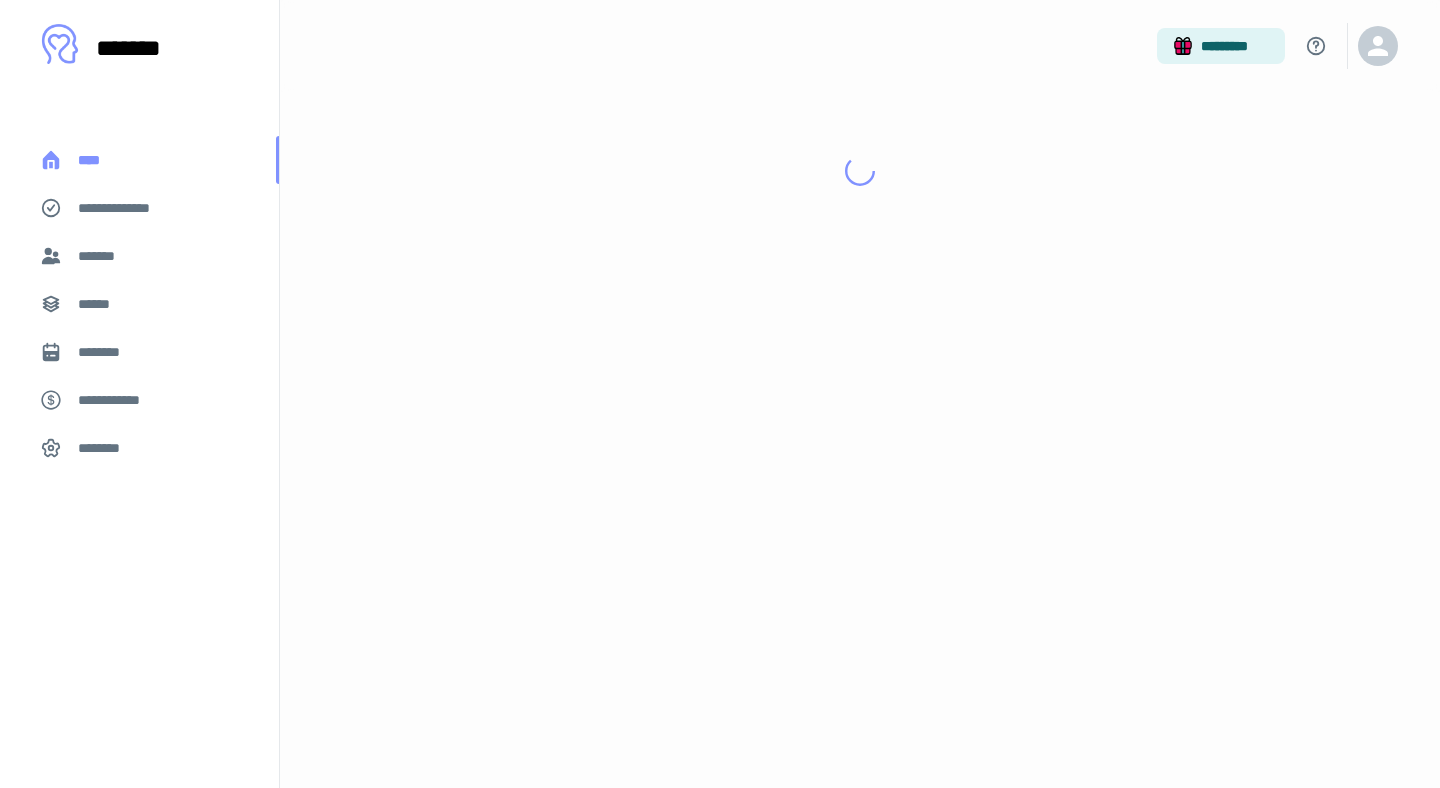 scroll, scrollTop: 0, scrollLeft: 0, axis: both 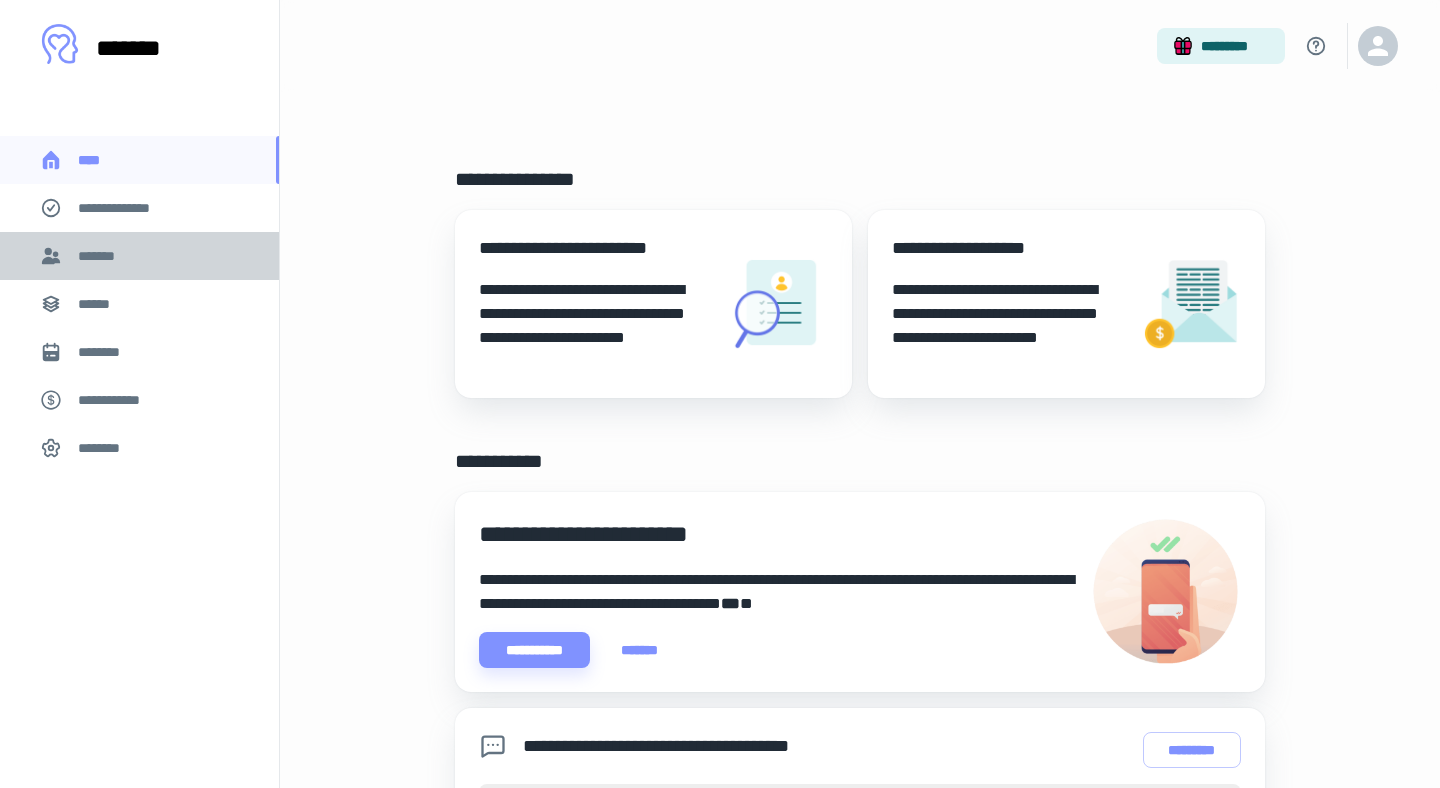 click on "*******" at bounding box center (139, 256) 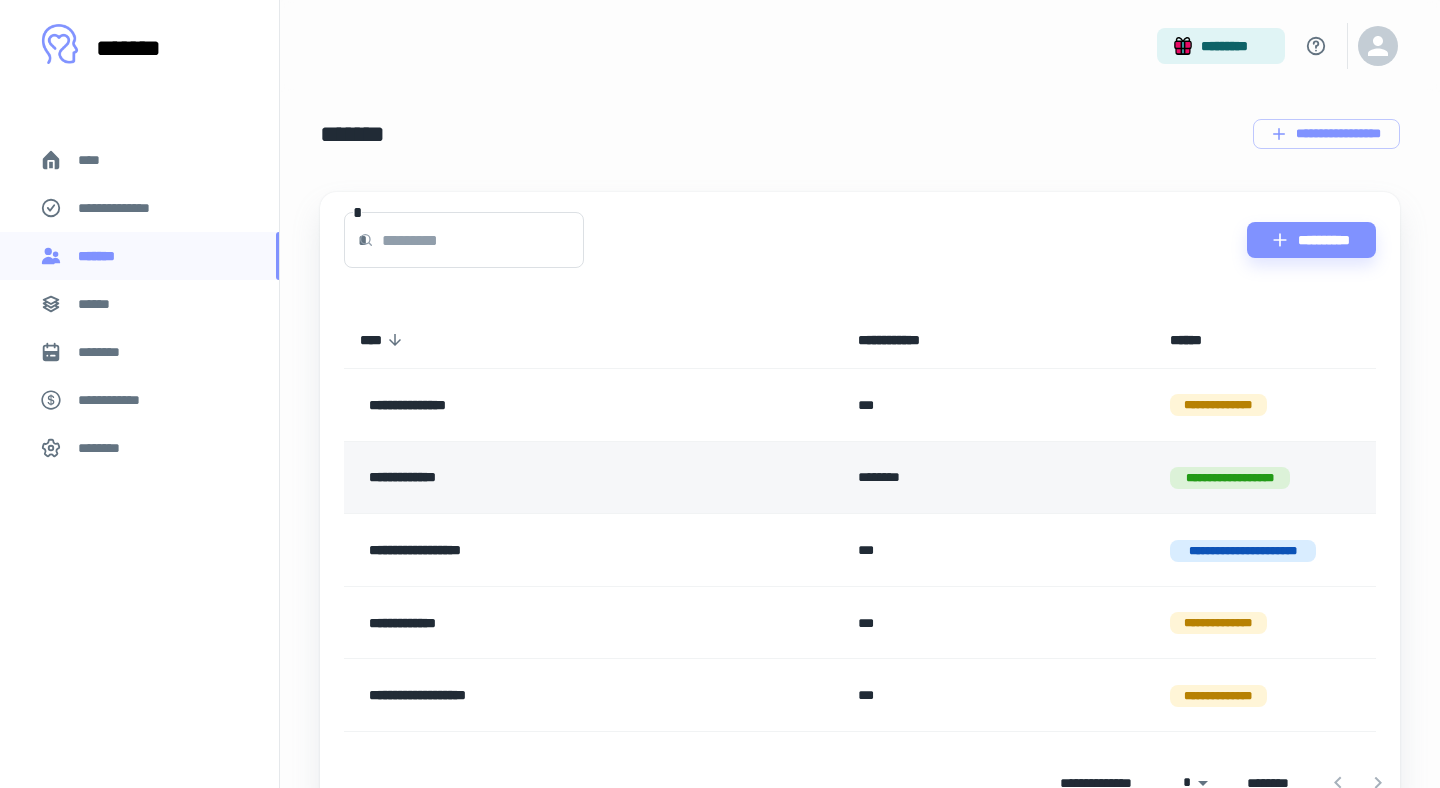 click on "********" at bounding box center (998, 477) 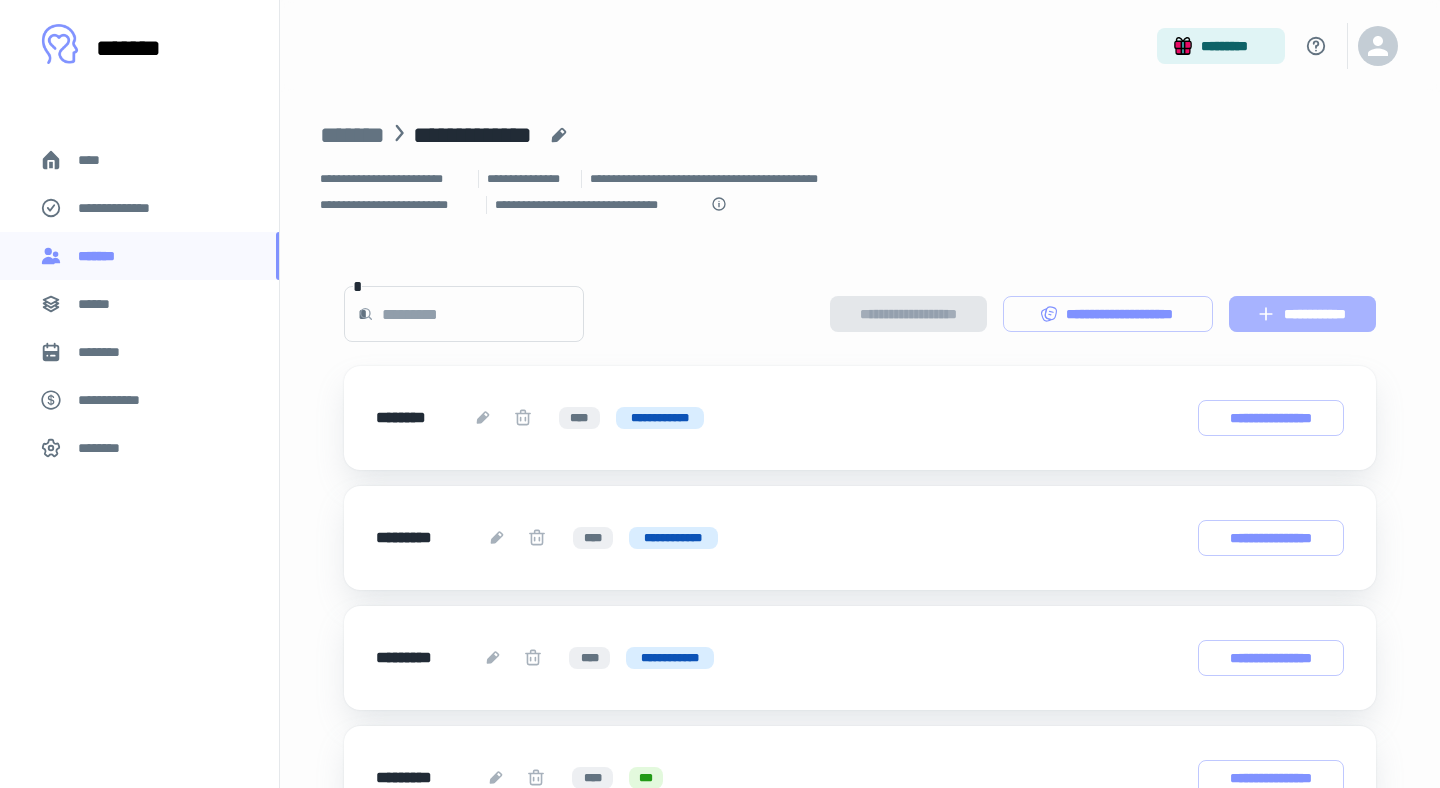 click on "**********" at bounding box center [1302, 314] 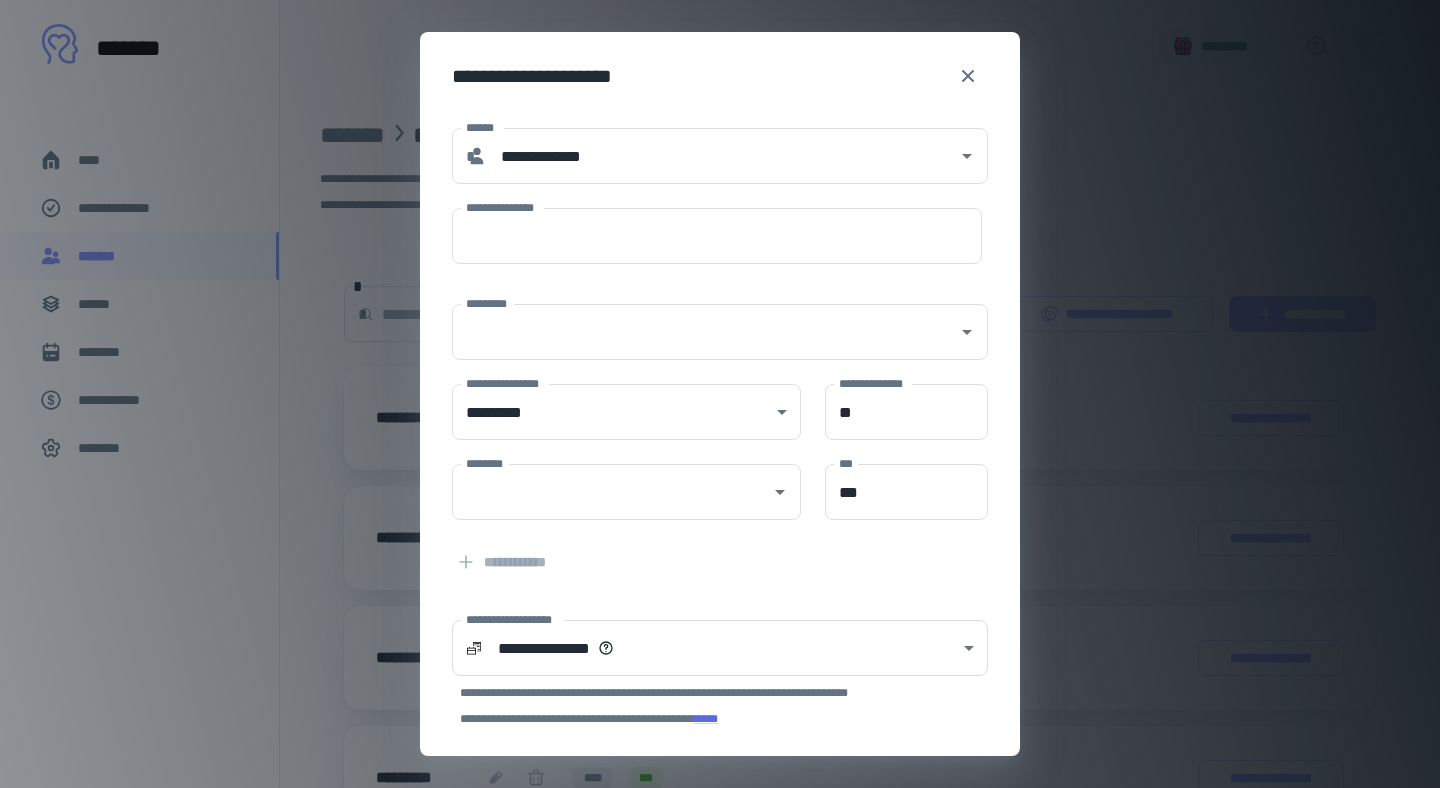 type on "**********" 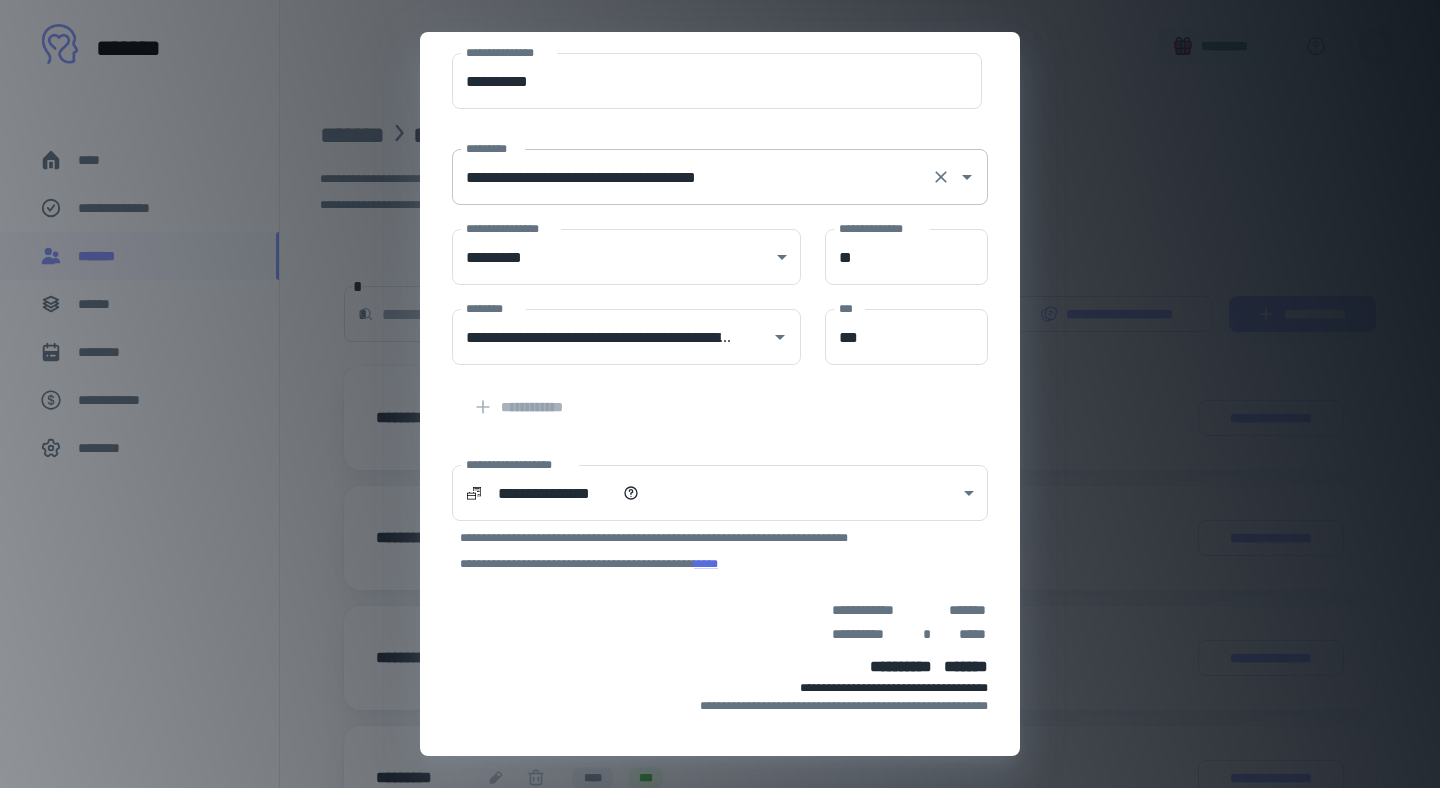 scroll, scrollTop: 0, scrollLeft: 0, axis: both 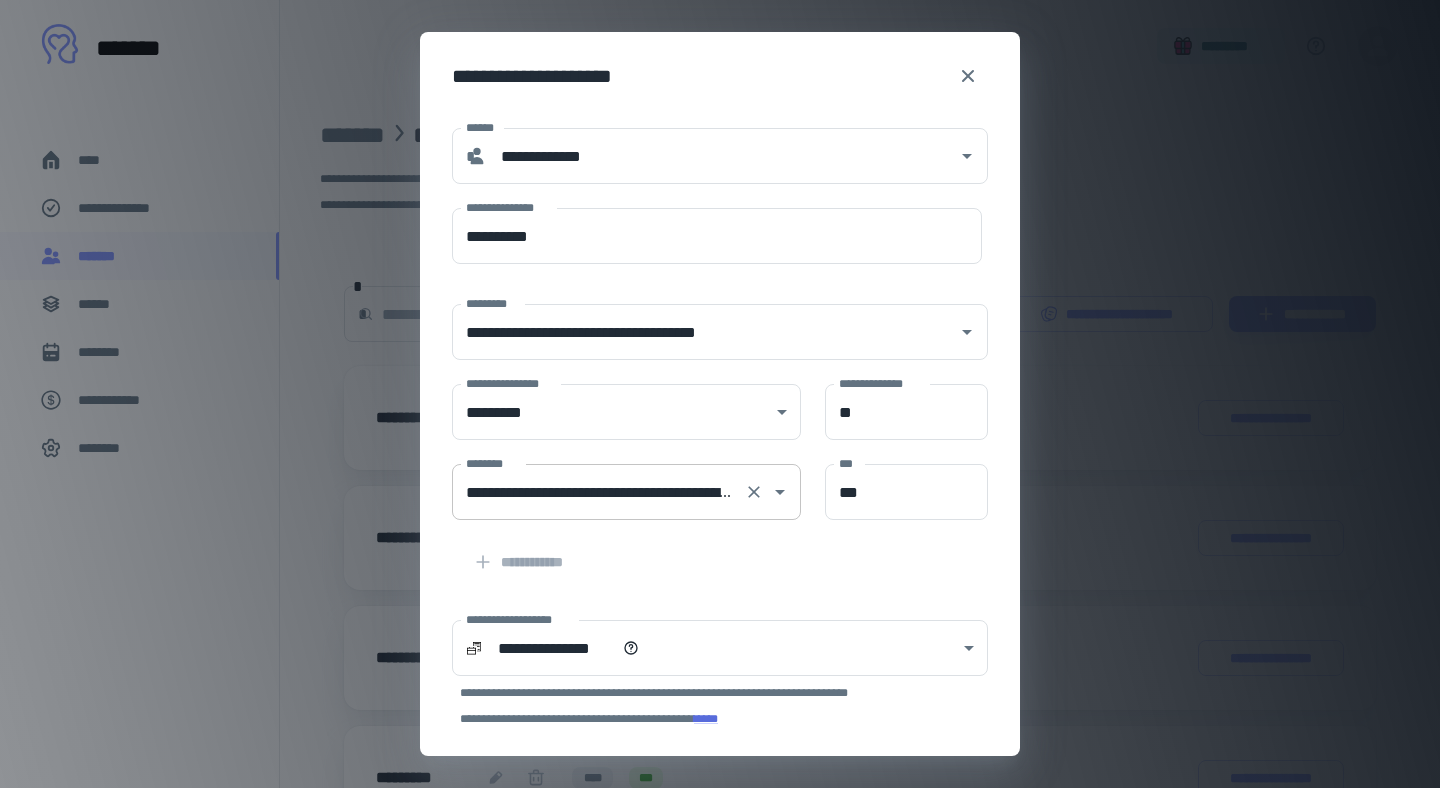 click on "**********" at bounding box center (598, 492) 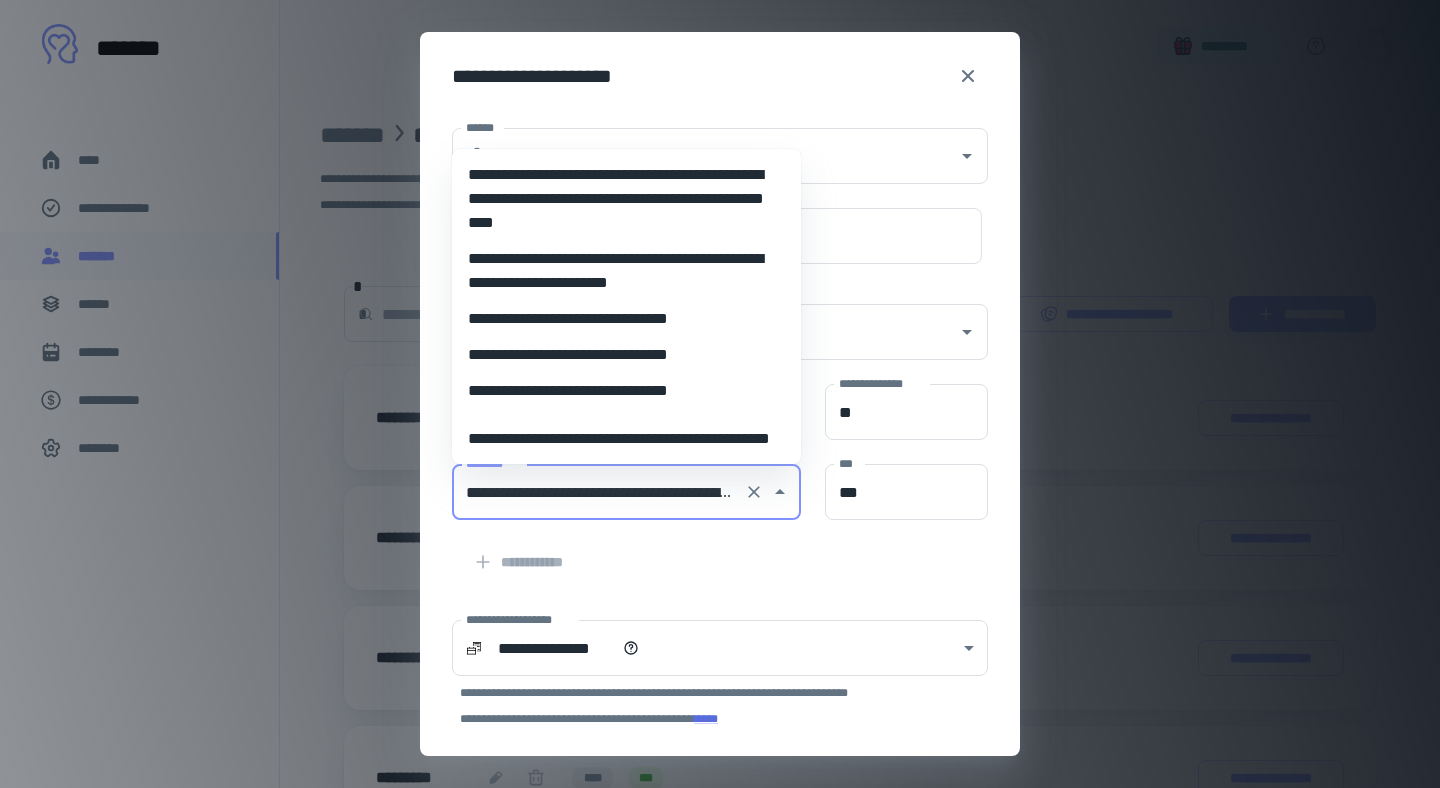 scroll, scrollTop: 125, scrollLeft: 0, axis: vertical 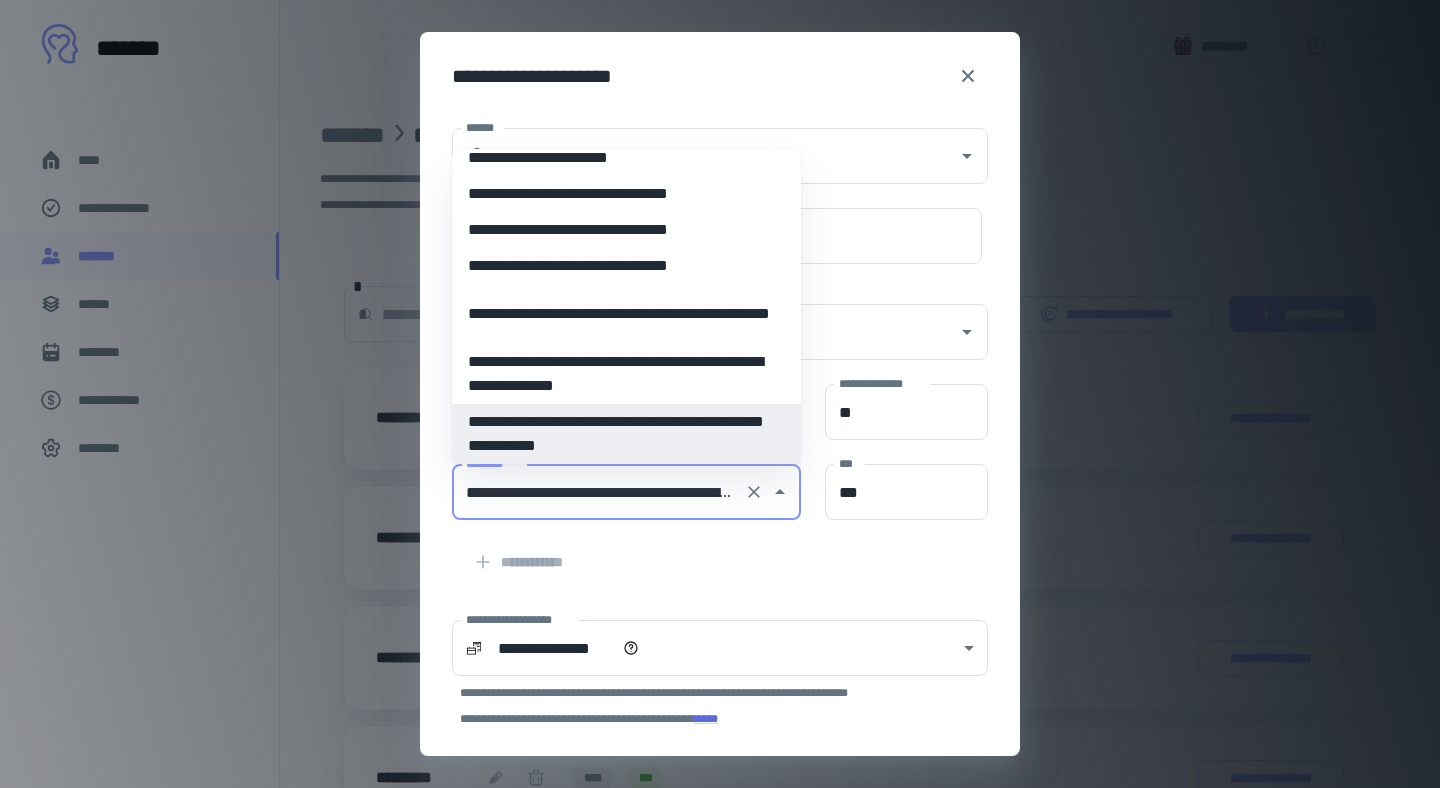 click on "**********" at bounding box center (626, 434) 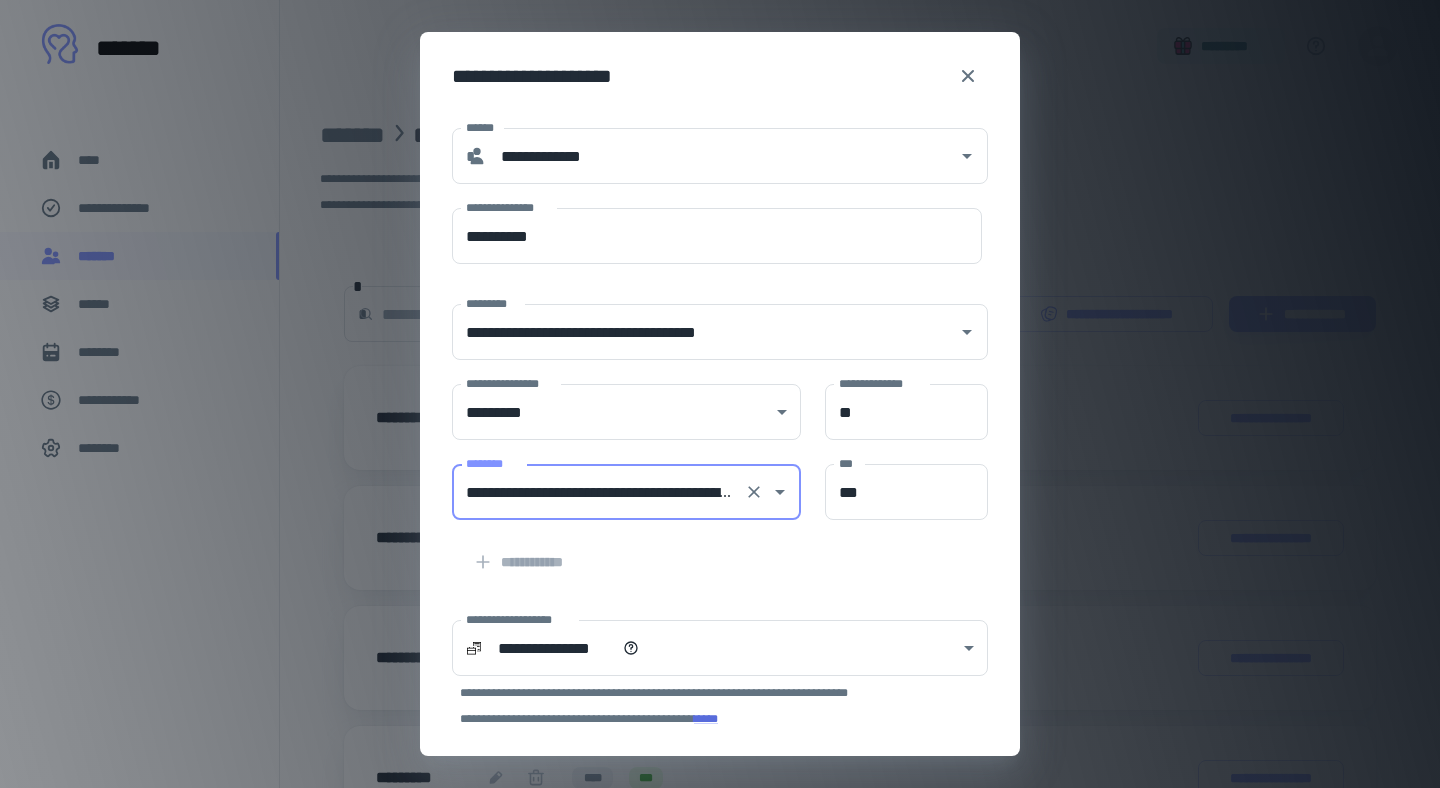 click on "**********" at bounding box center (708, 550) 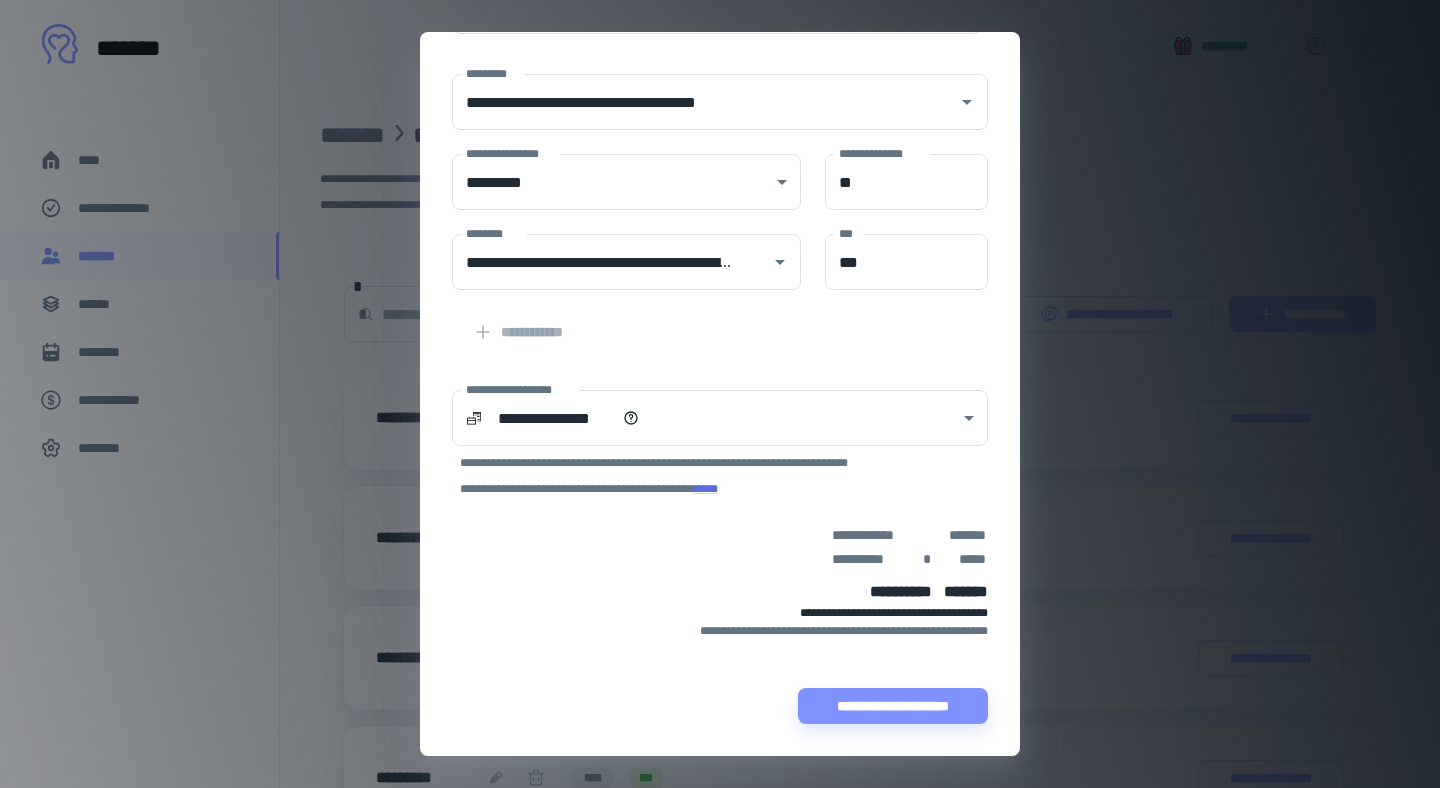 scroll, scrollTop: 0, scrollLeft: 0, axis: both 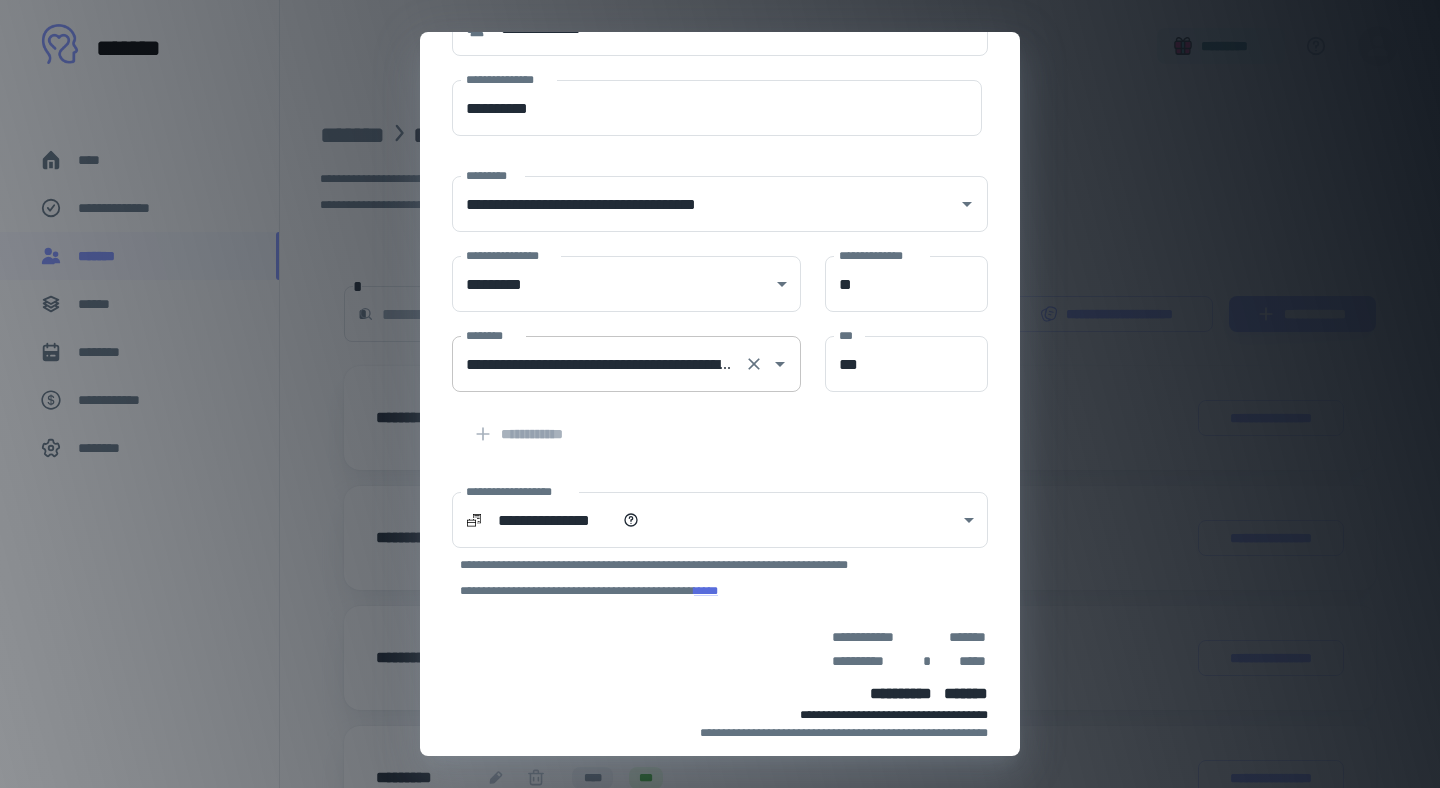 click on "**********" at bounding box center (626, 364) 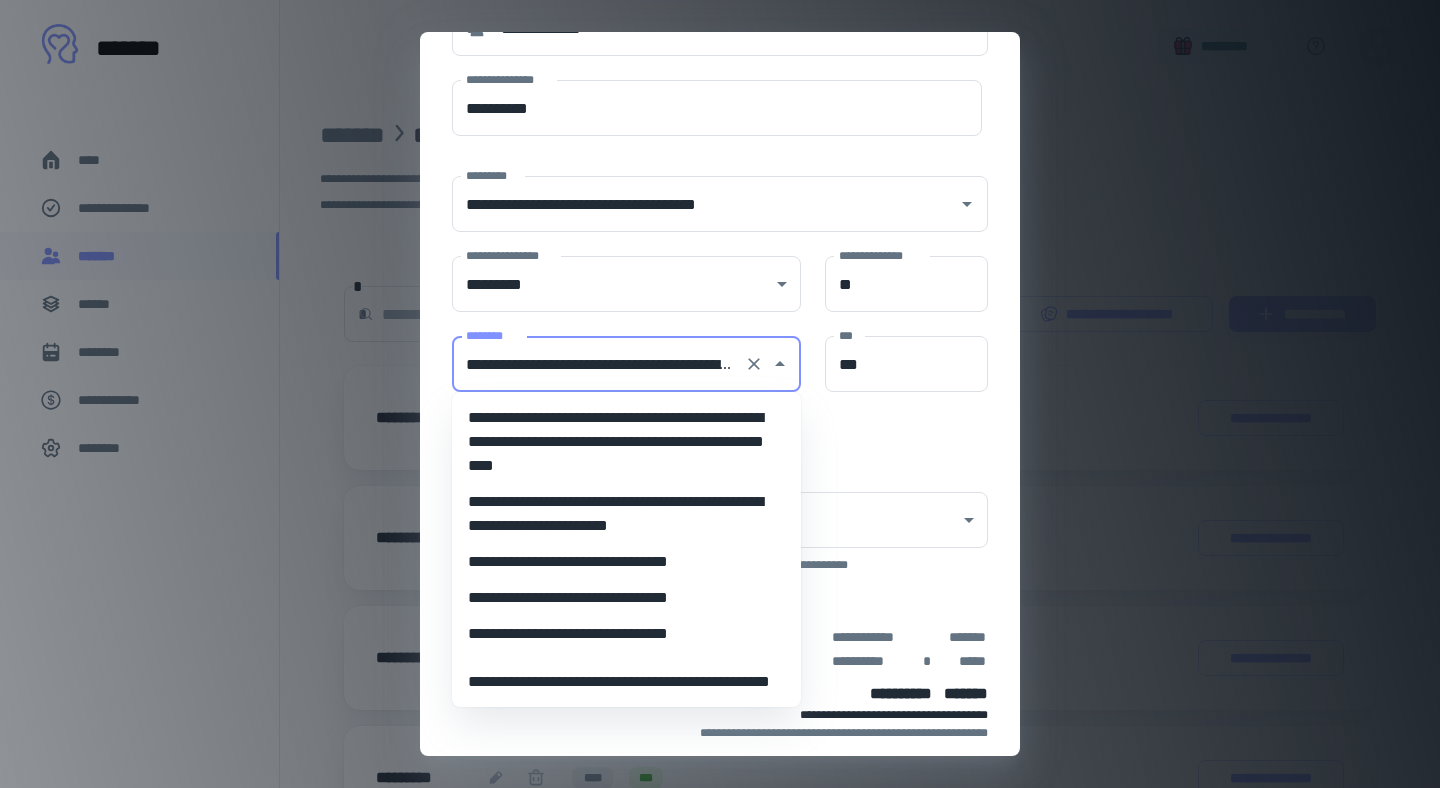 scroll, scrollTop: 125, scrollLeft: 0, axis: vertical 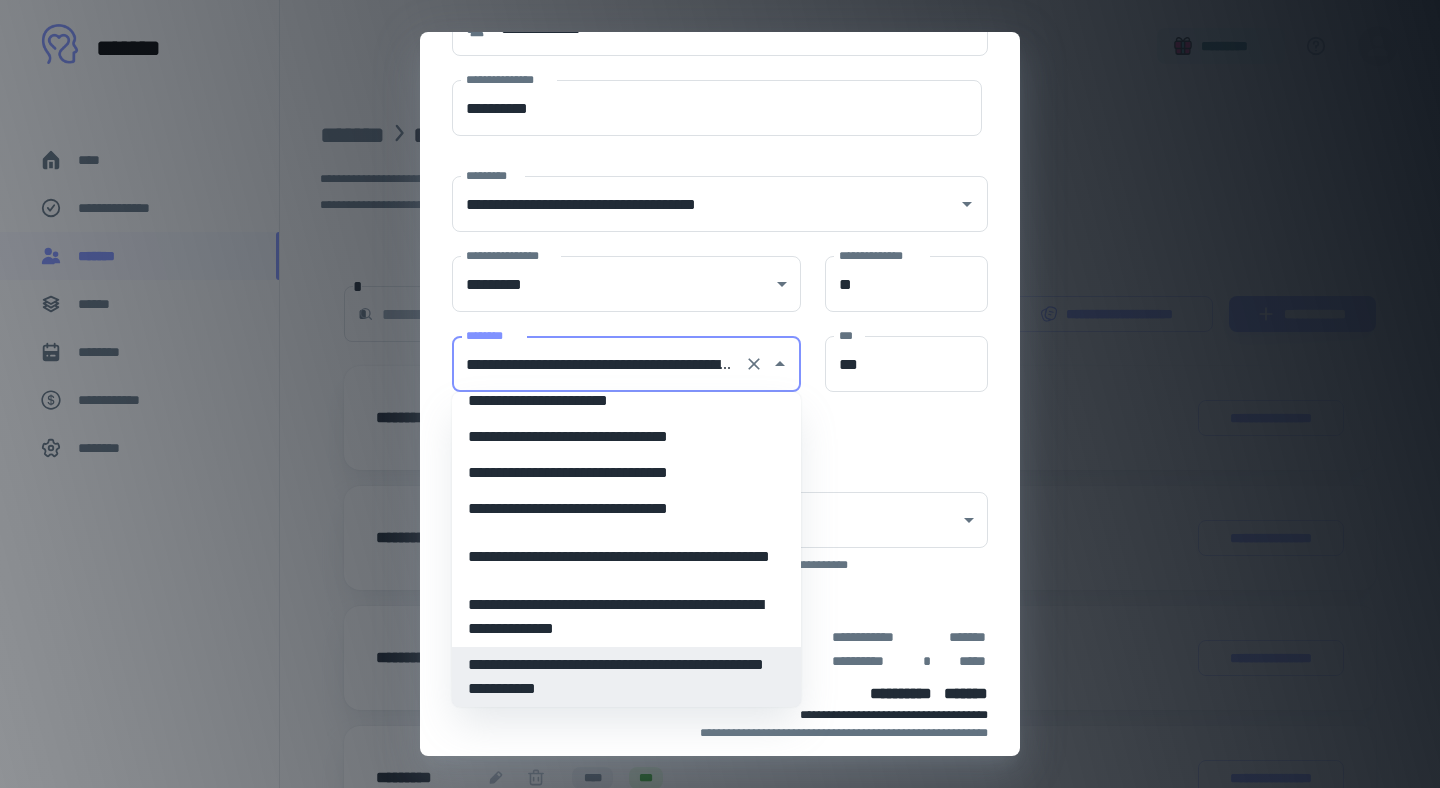 click on "**********" at bounding box center (626, 677) 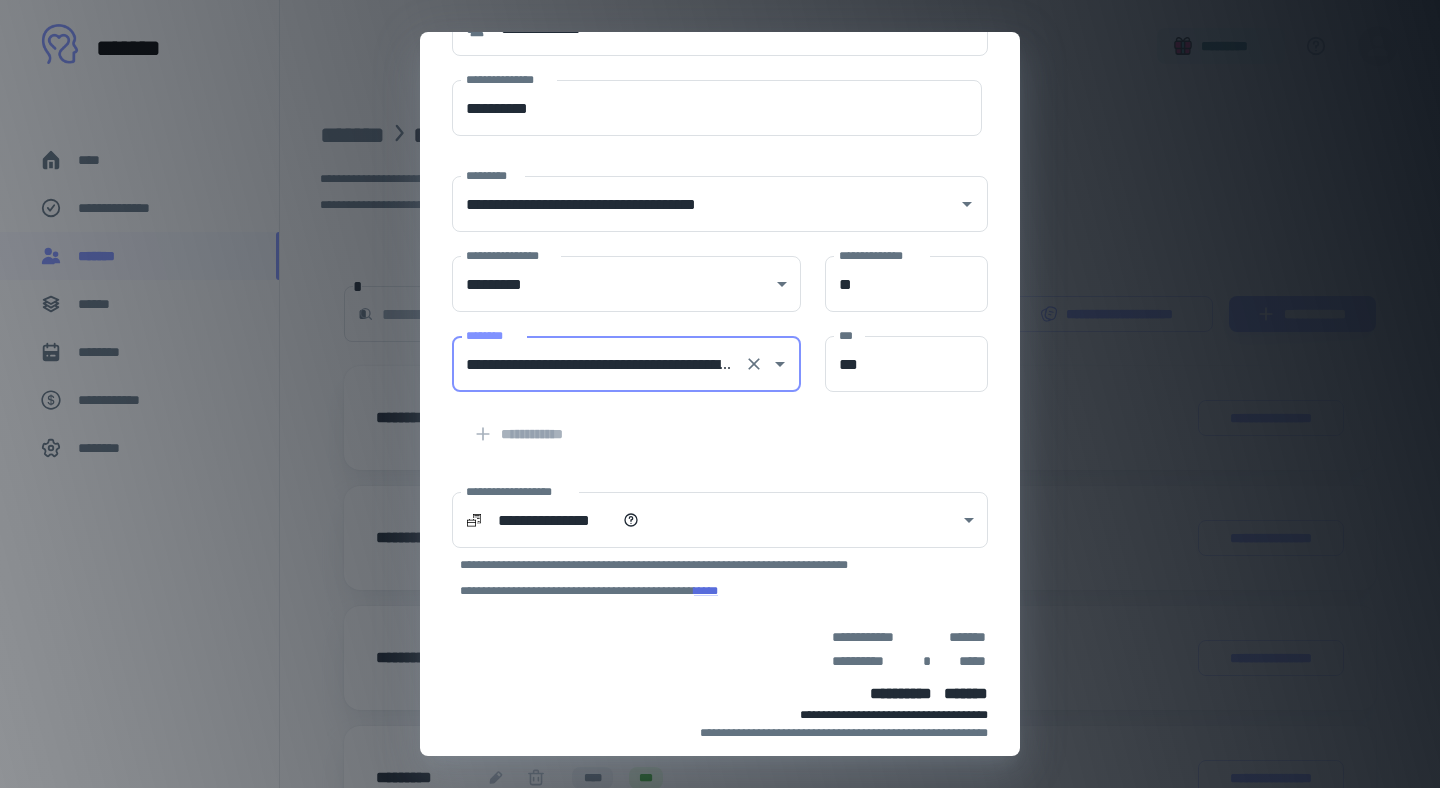 click on "**********" at bounding box center [790, 649] 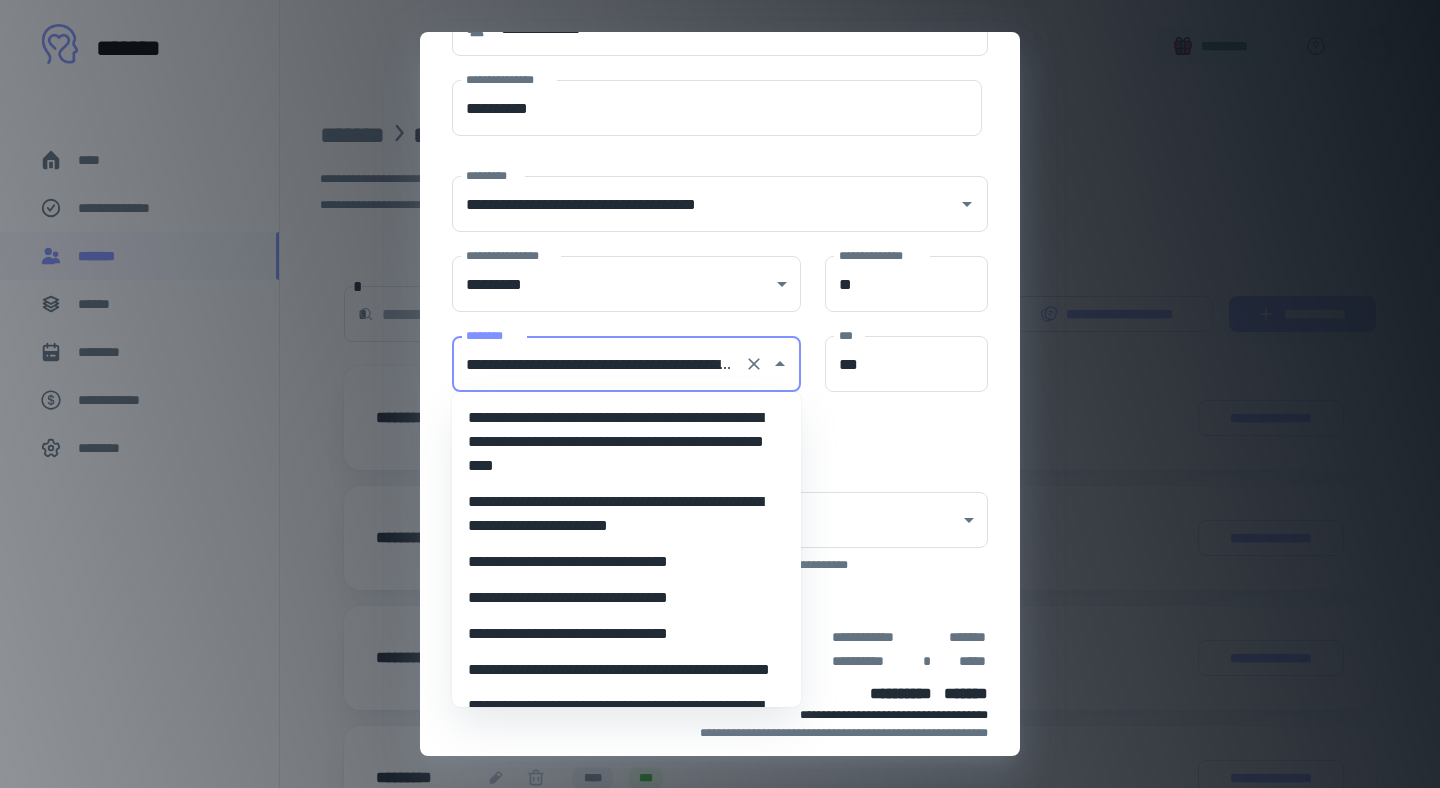 click on "**********" at bounding box center (598, 364) 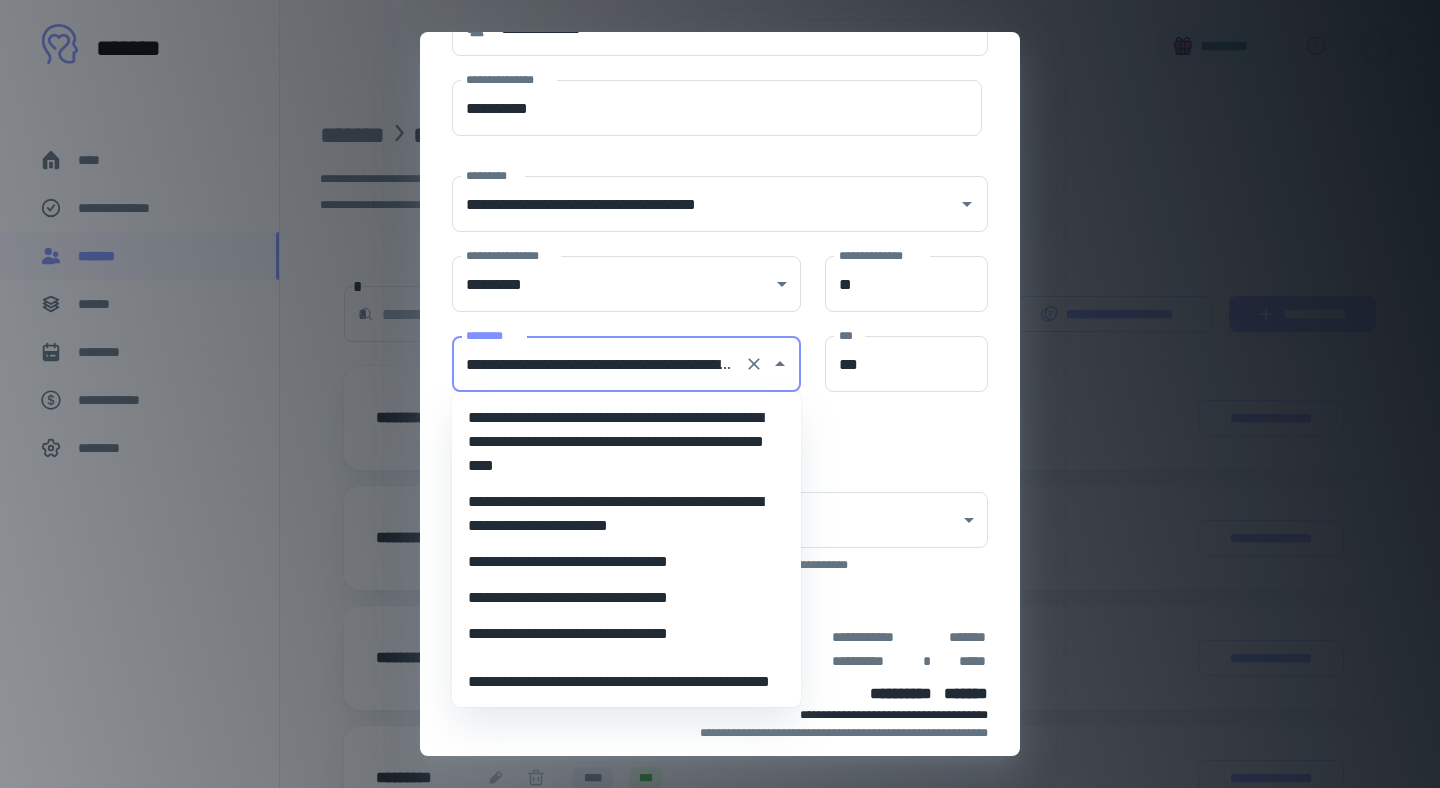 scroll, scrollTop: 125, scrollLeft: 0, axis: vertical 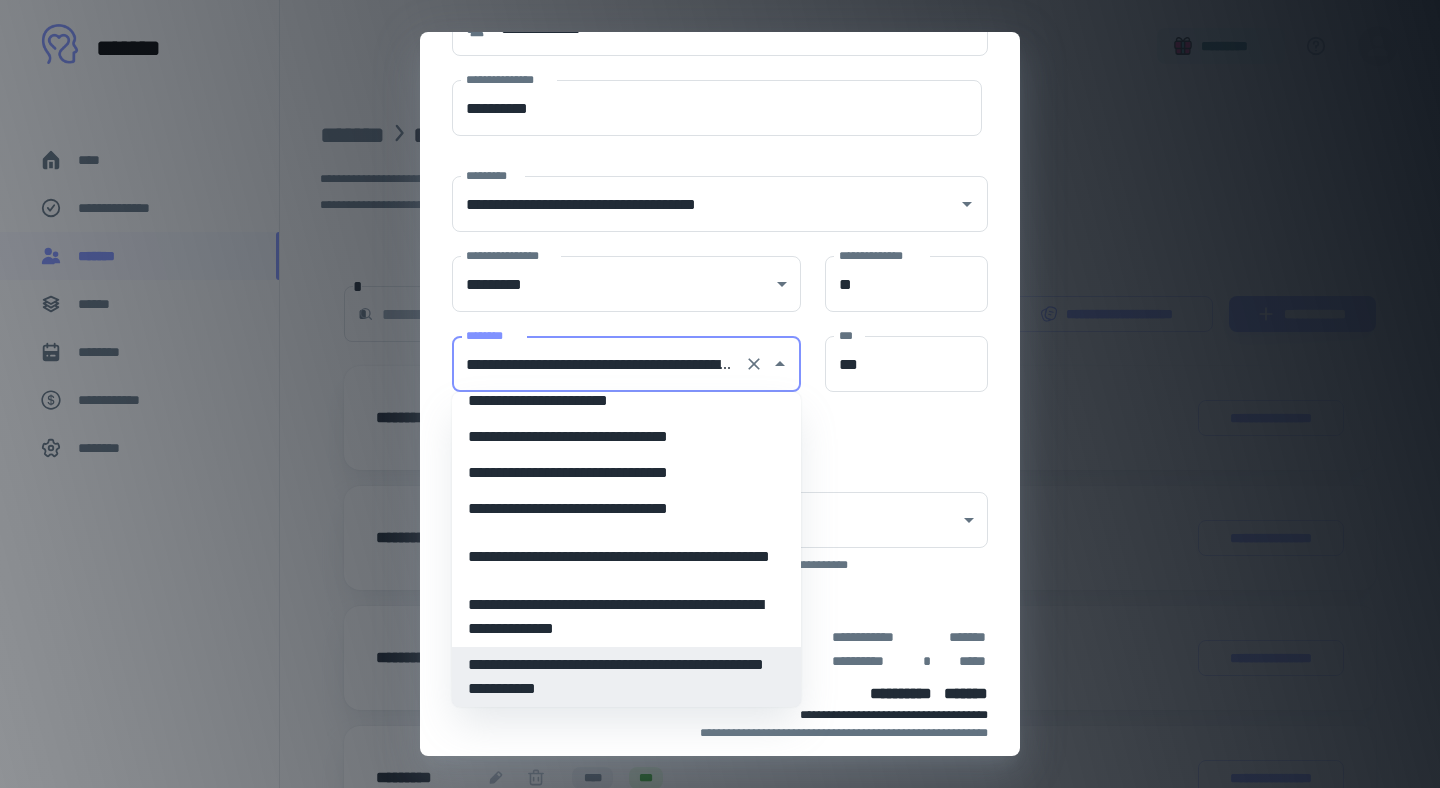 click on "**********" at bounding box center (626, 677) 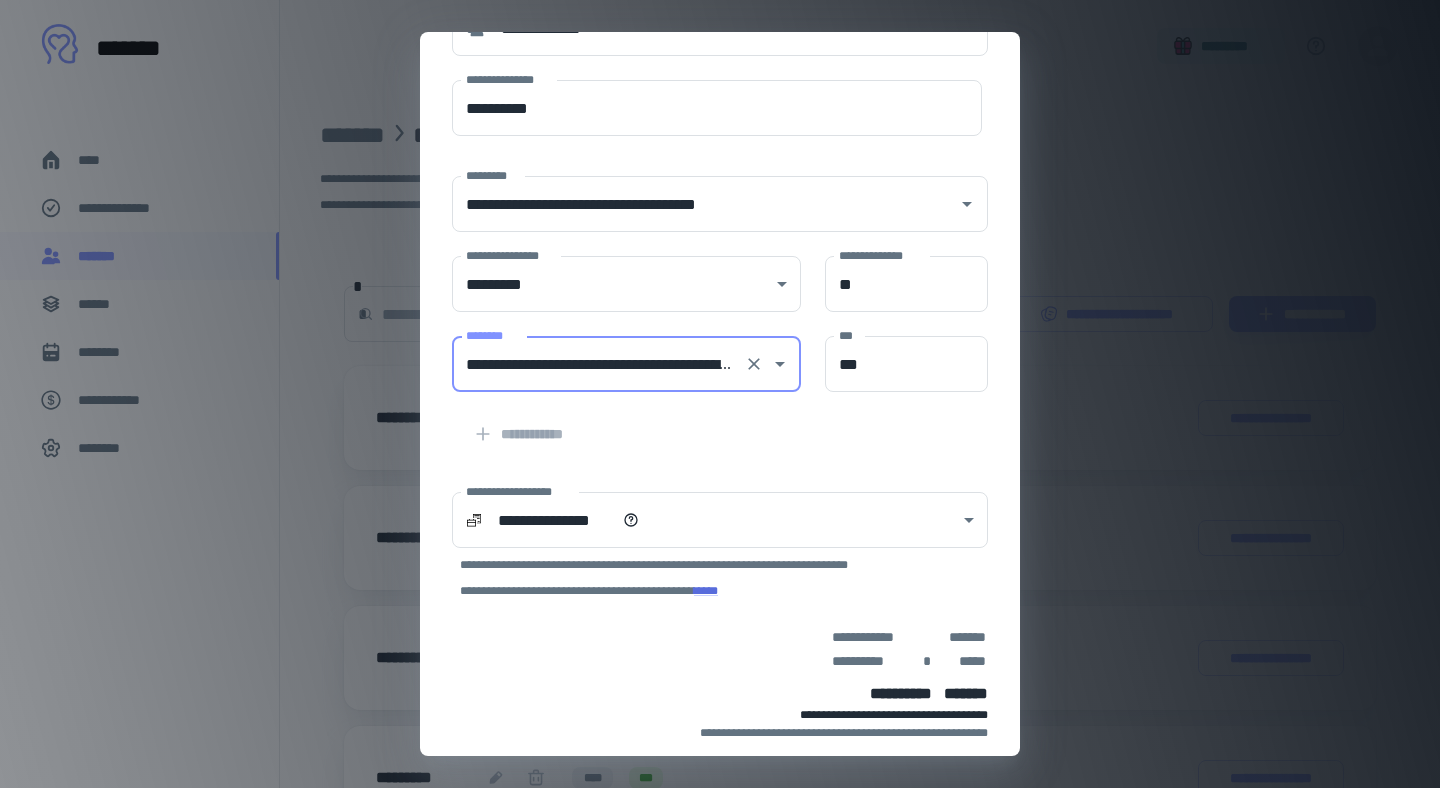 click on "**********" at bounding box center (778, 671) 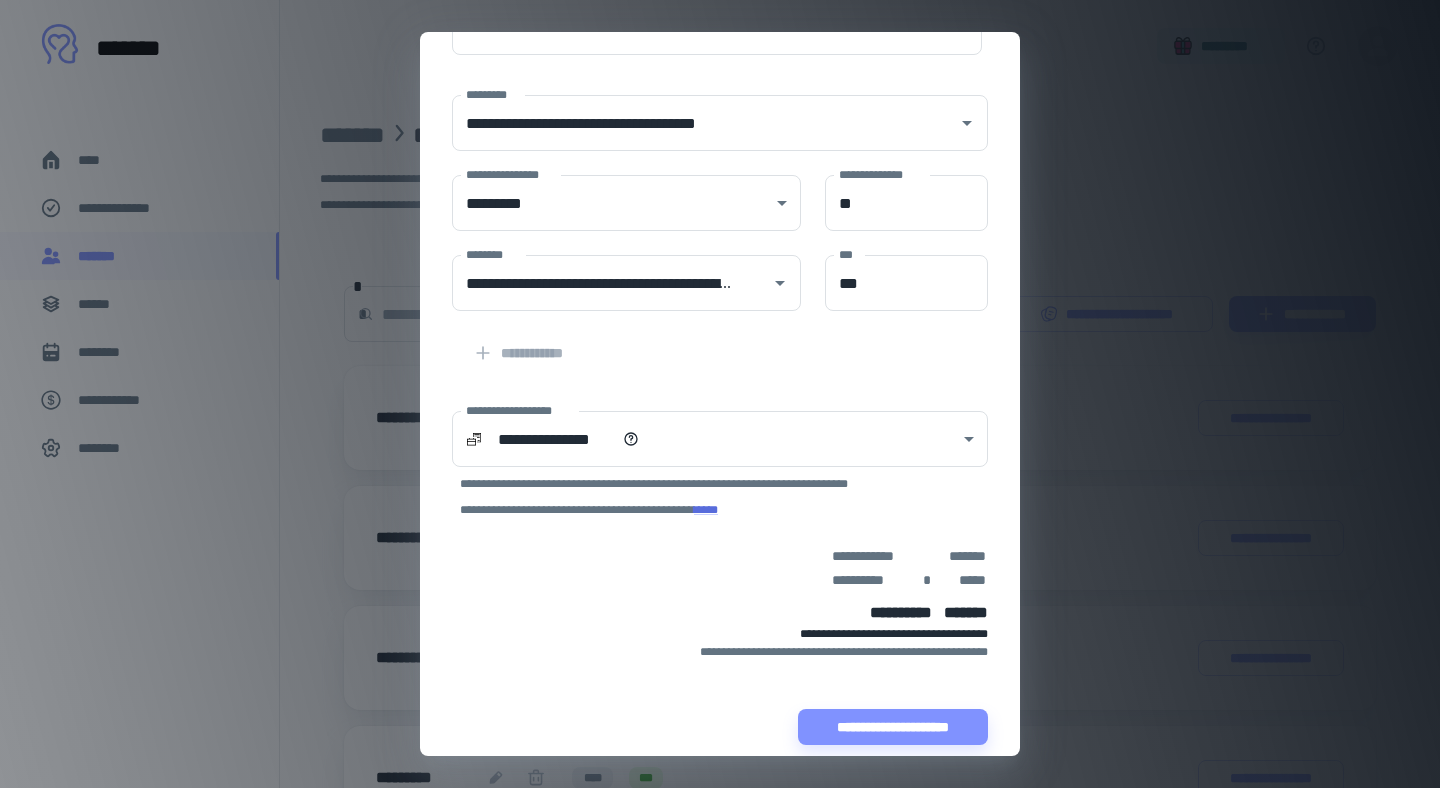 scroll, scrollTop: 230, scrollLeft: 0, axis: vertical 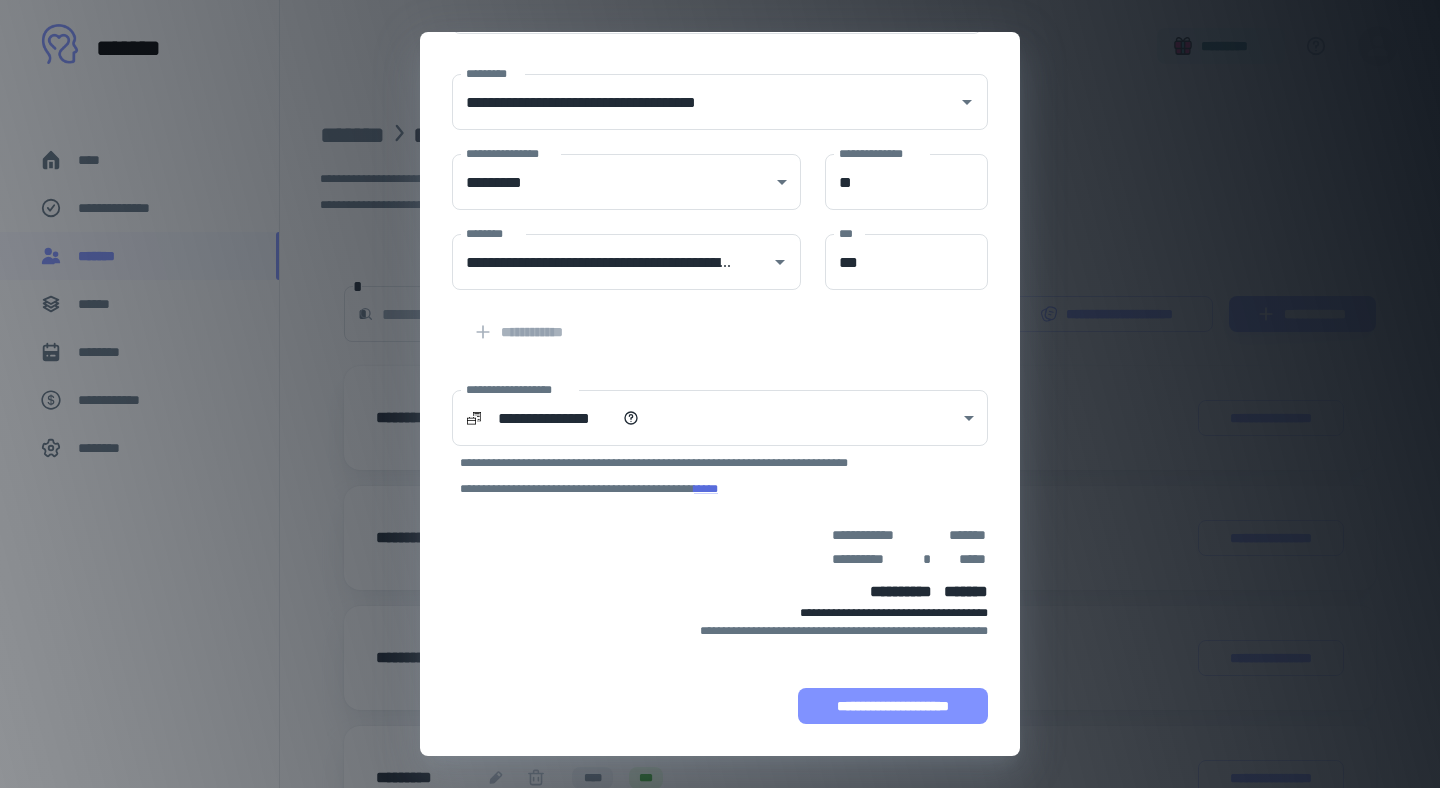 click on "**********" at bounding box center (893, 706) 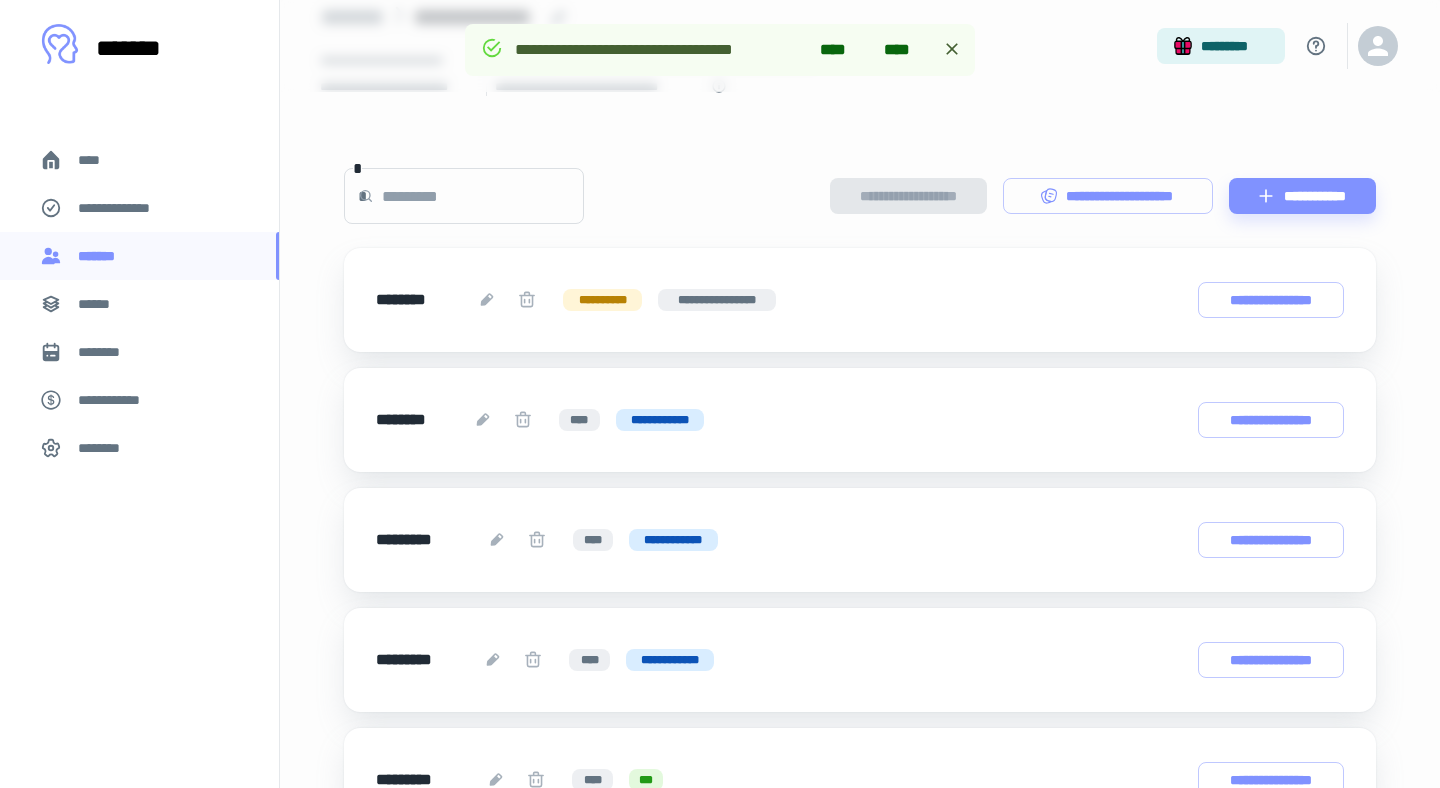 scroll, scrollTop: 0, scrollLeft: 0, axis: both 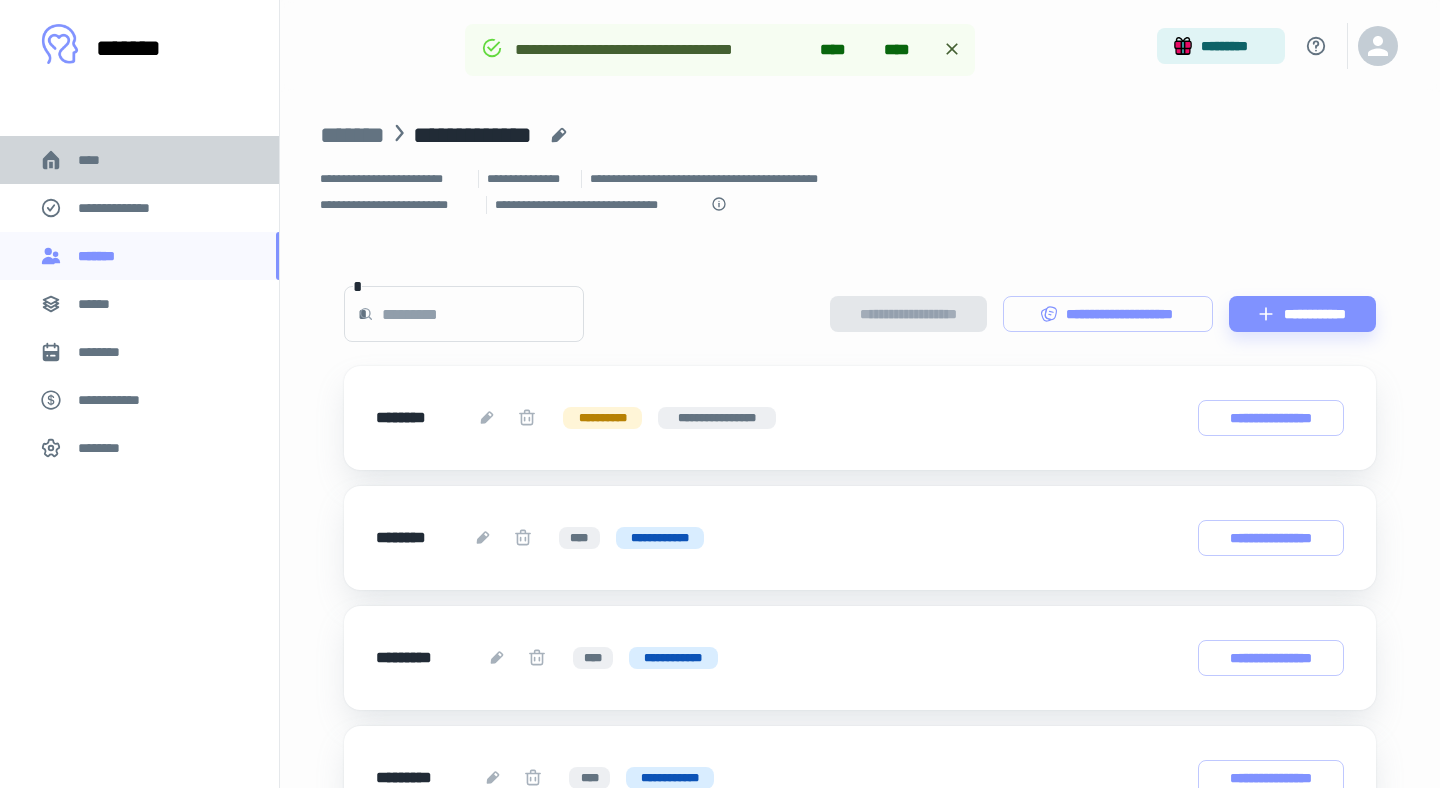 click on "****" at bounding box center [97, 160] 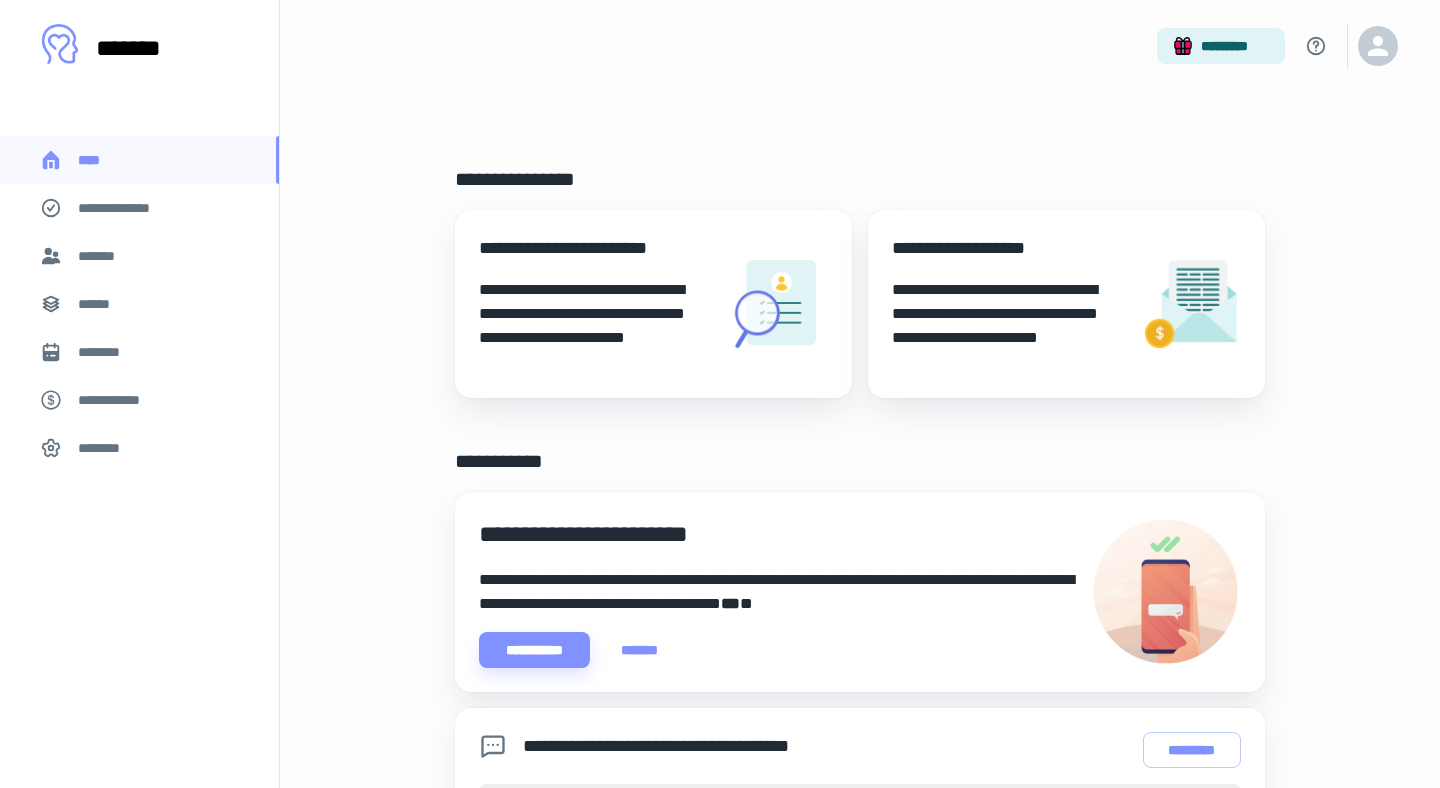 click on "*********" at bounding box center [860, 46] 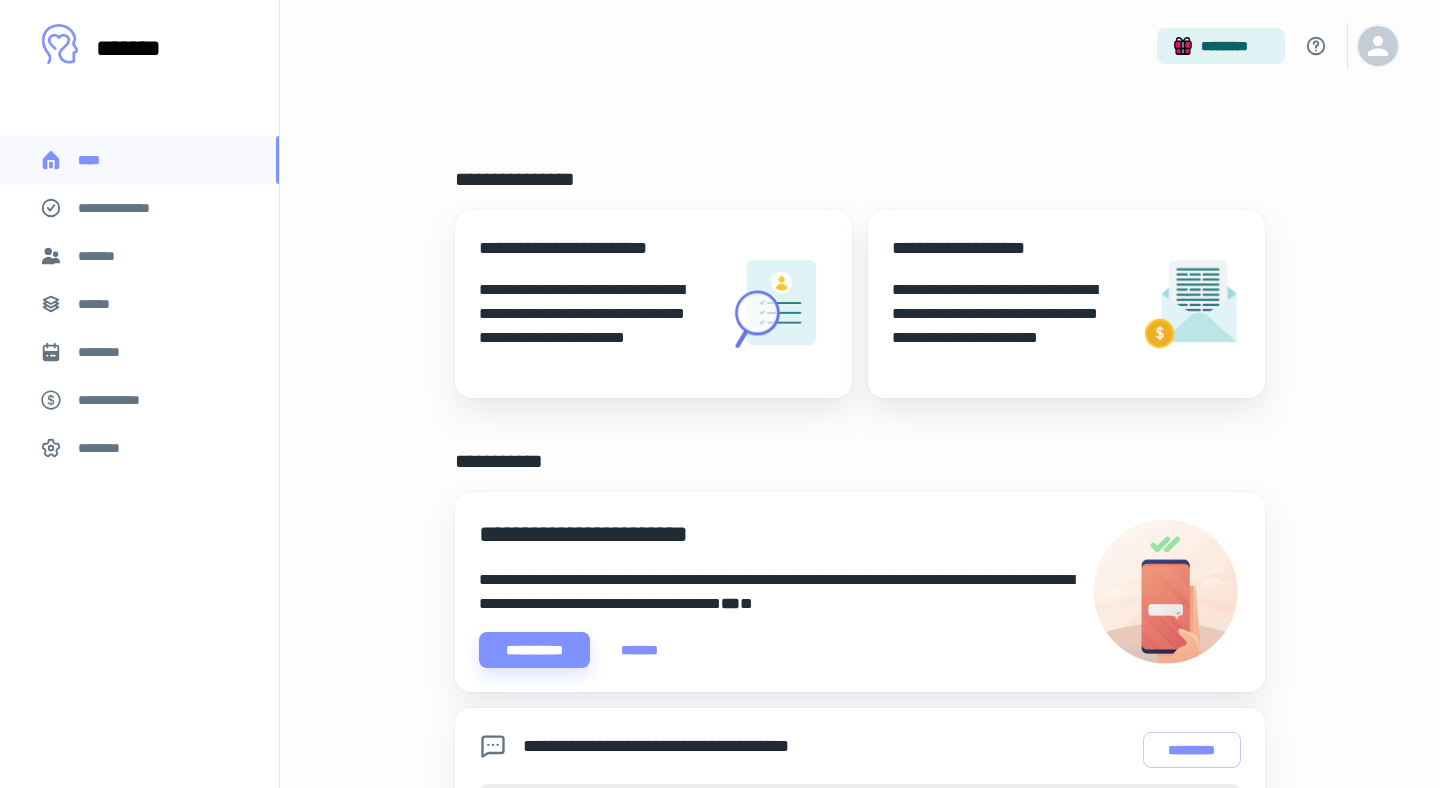 click at bounding box center [1378, 46] 